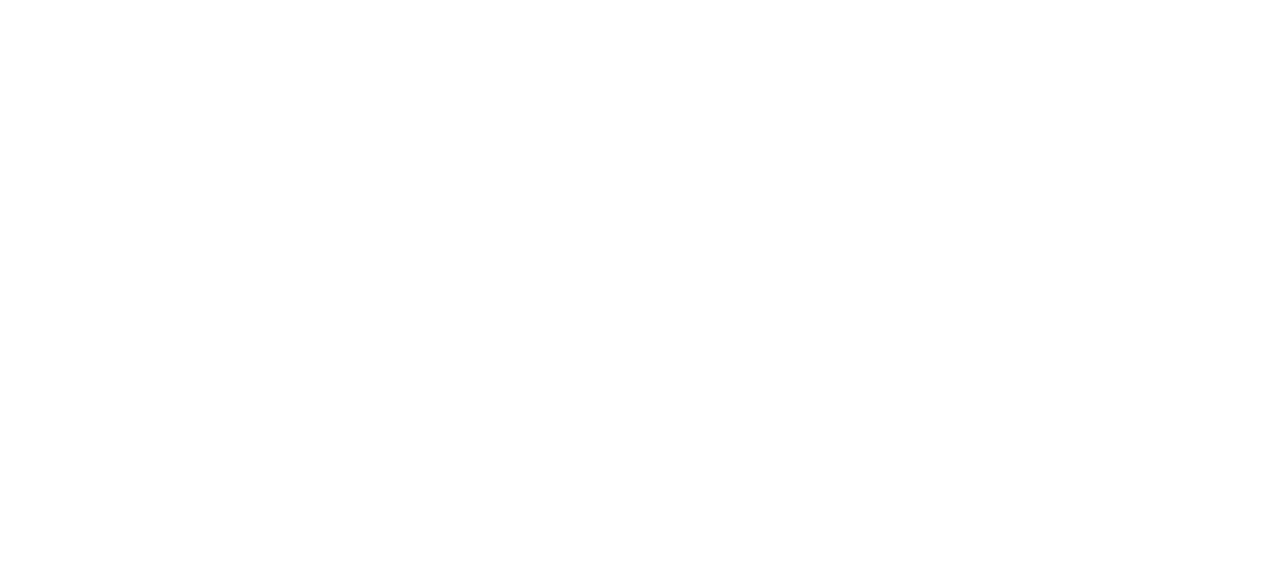 scroll, scrollTop: 0, scrollLeft: 0, axis: both 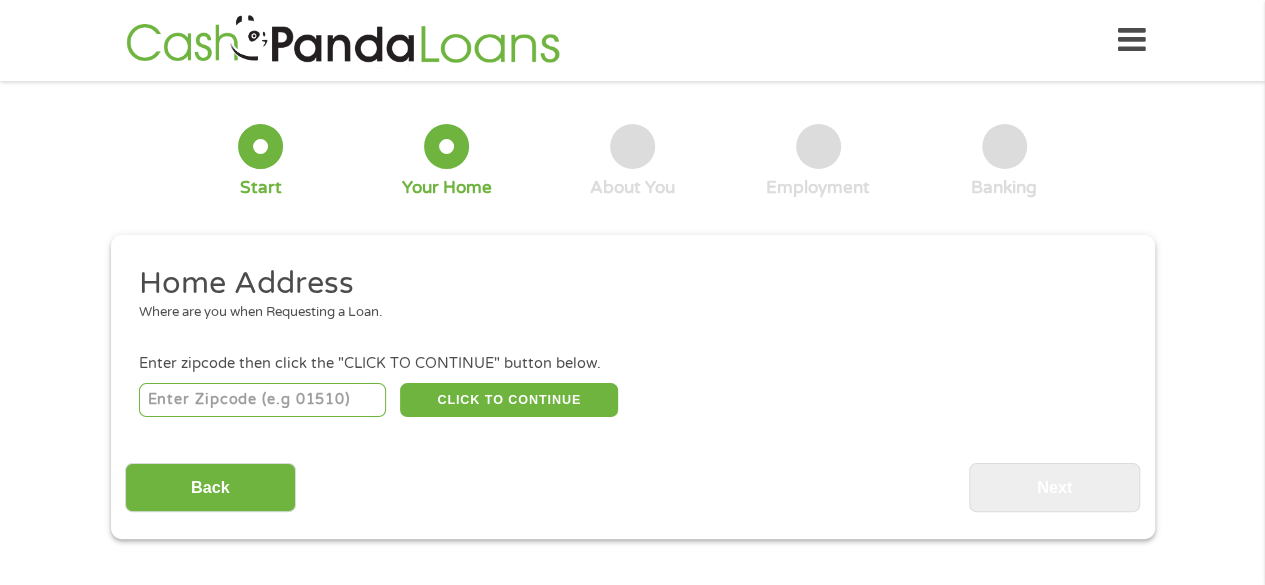 click at bounding box center (262, 400) 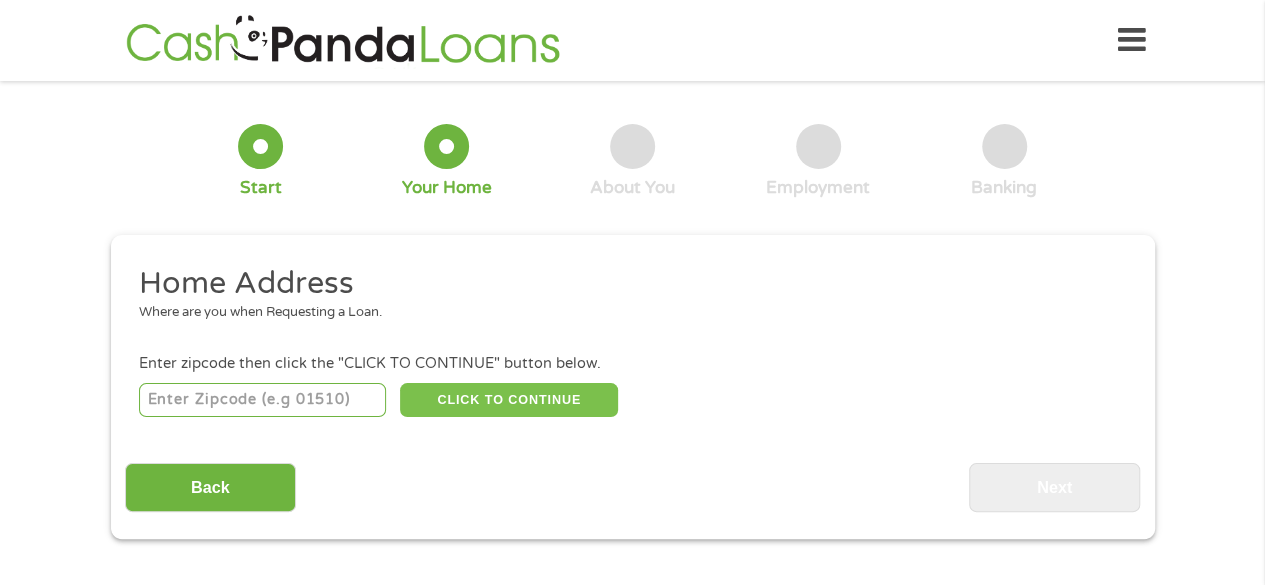 type on "[NUMBER]" 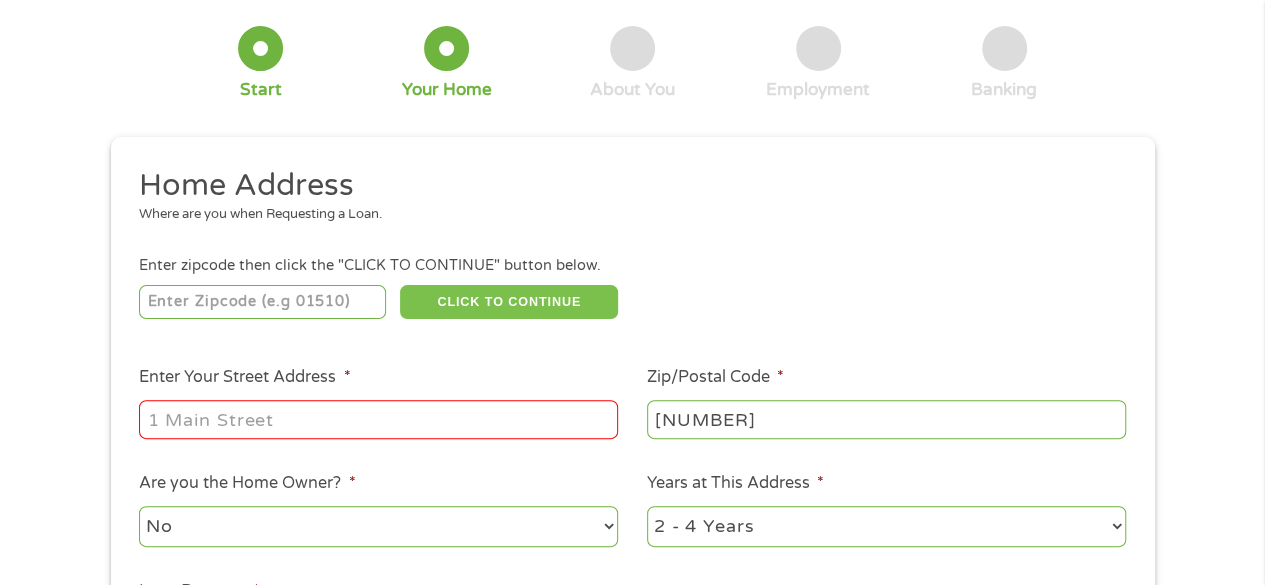scroll, scrollTop: 100, scrollLeft: 0, axis: vertical 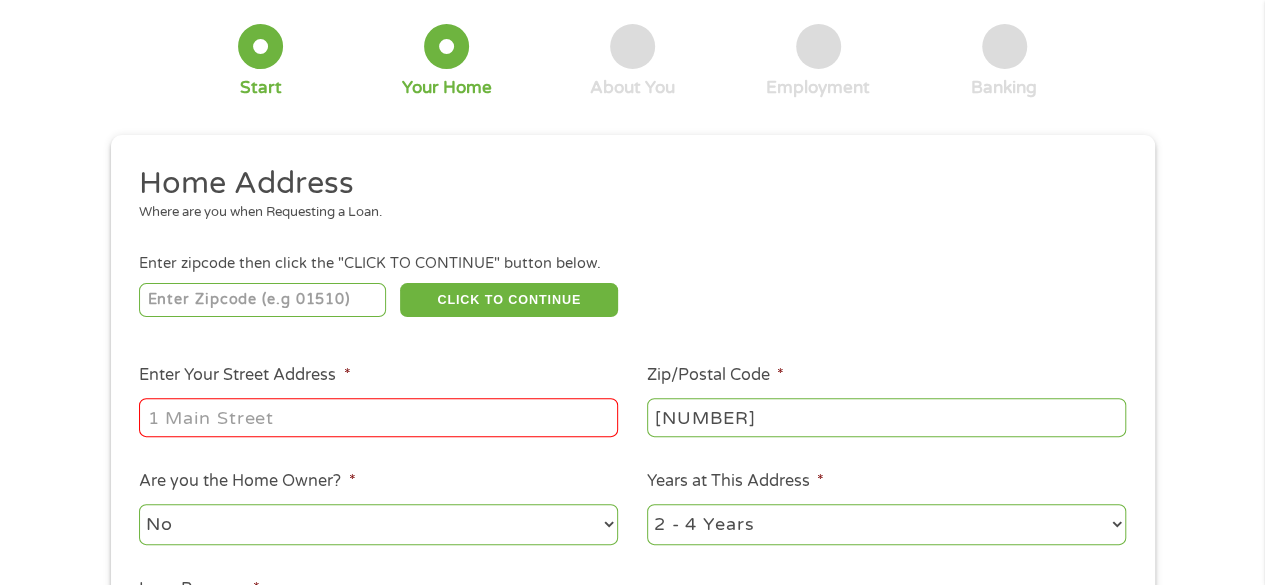 click on "Enter Your Street Address *" at bounding box center (378, 417) 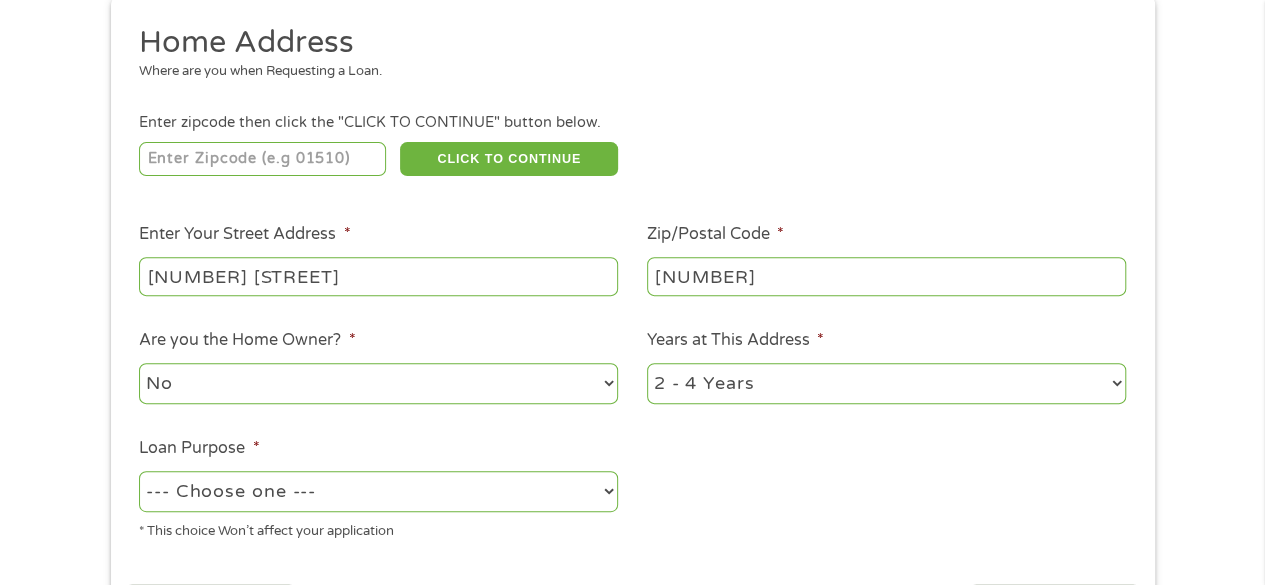 scroll, scrollTop: 242, scrollLeft: 0, axis: vertical 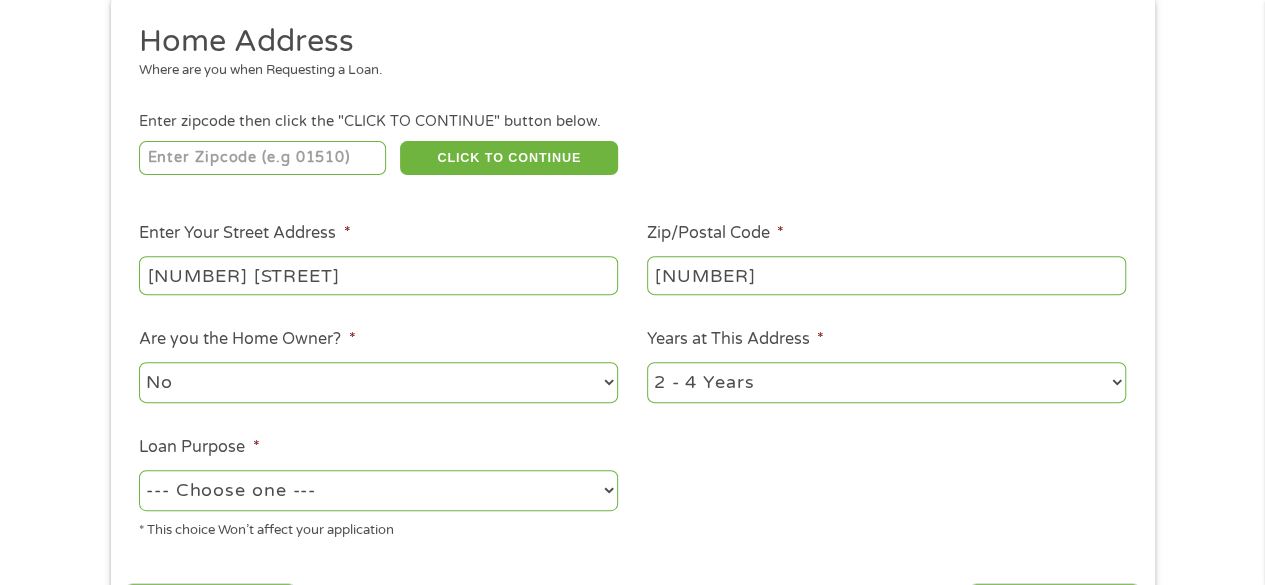 type on "[NUMBER] [STREET]" 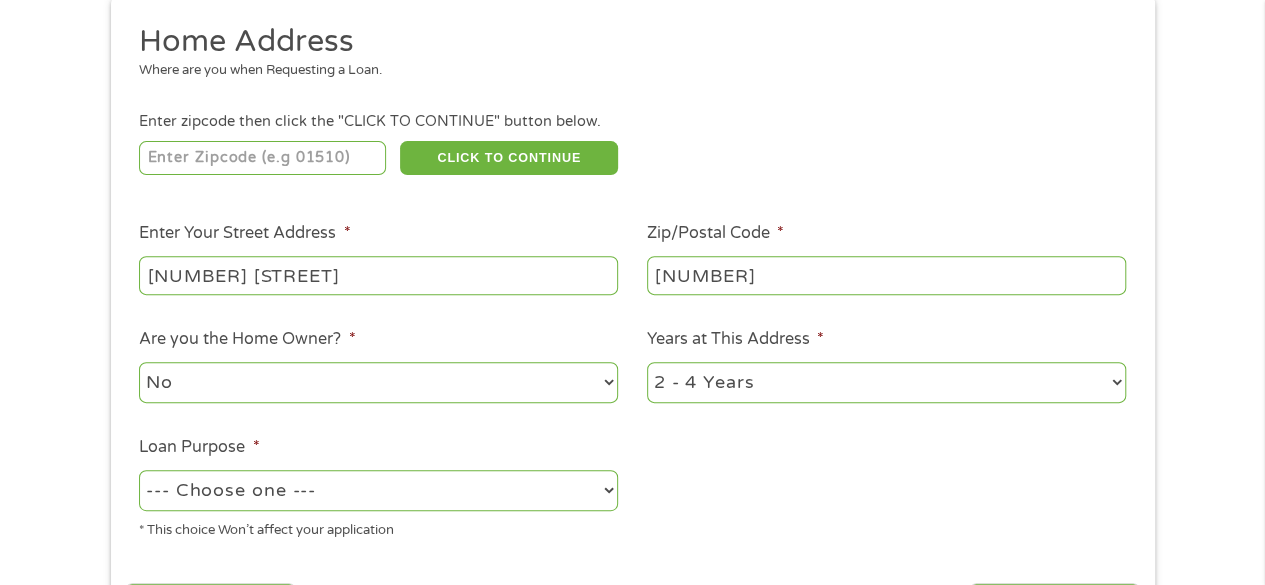 select on "paybills" 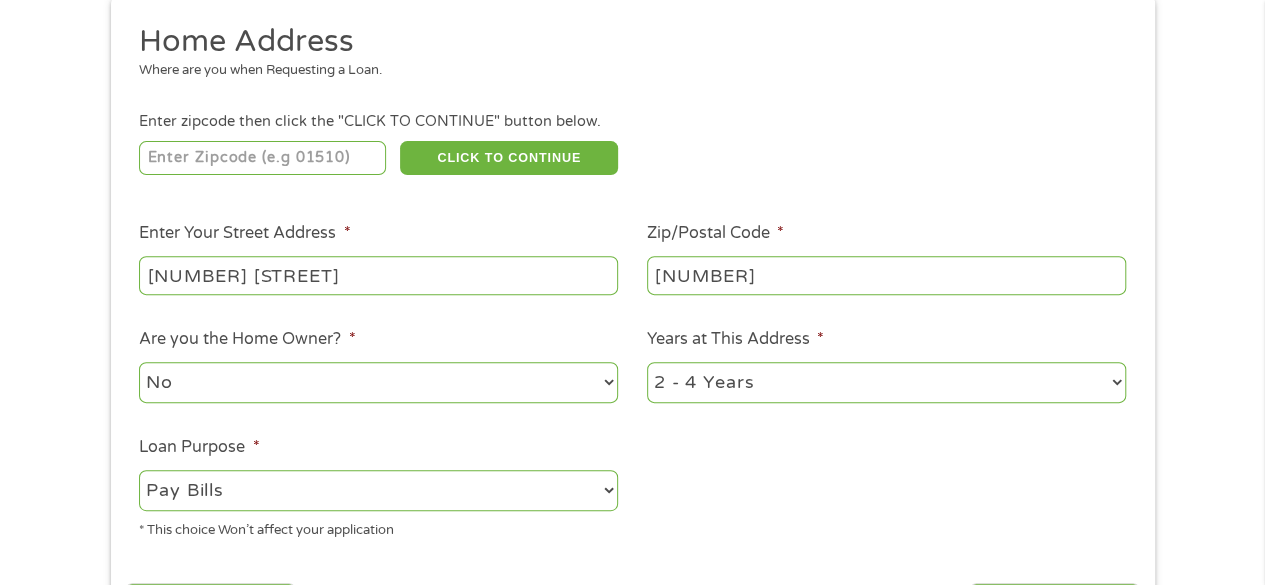 click on "--- Choose one --- Pay Bills Debt Consolidation Home Improvement Major Purchase Car Loan Short Term Cash Medical Expenses Other" at bounding box center (378, 490) 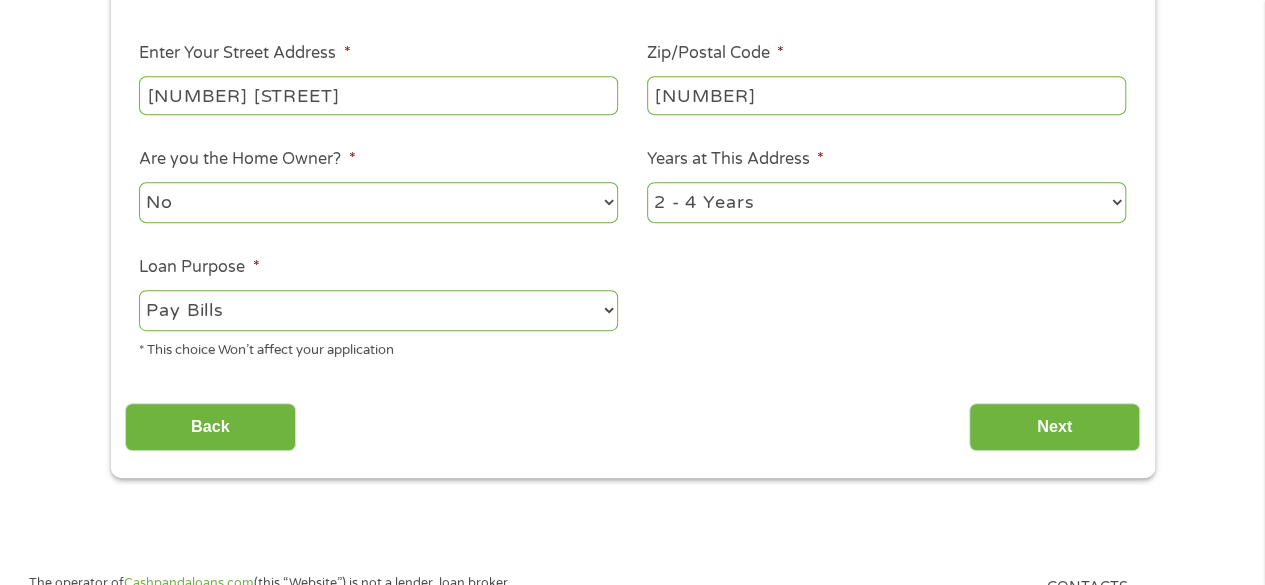 scroll, scrollTop: 426, scrollLeft: 0, axis: vertical 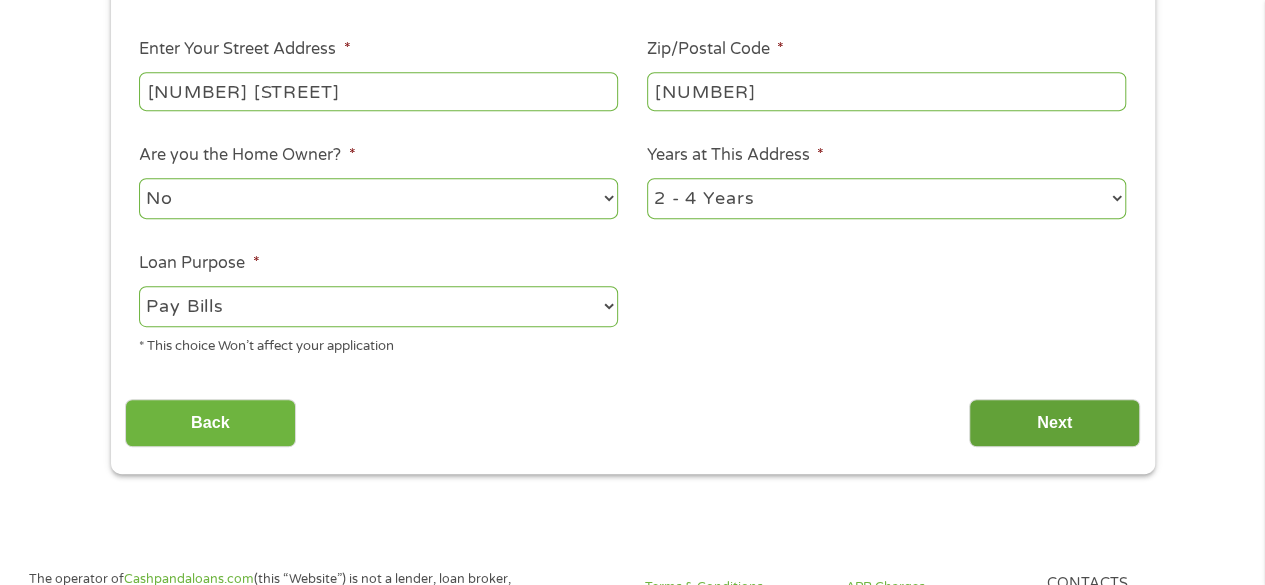 click on "Next" at bounding box center [1054, 423] 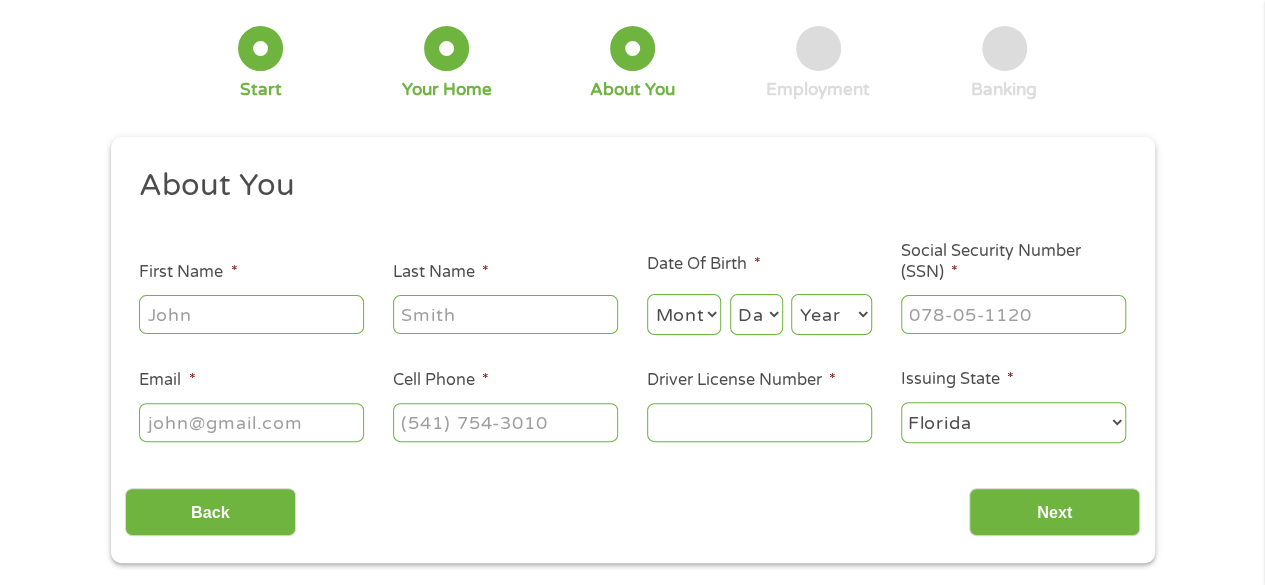 scroll, scrollTop: 109, scrollLeft: 0, axis: vertical 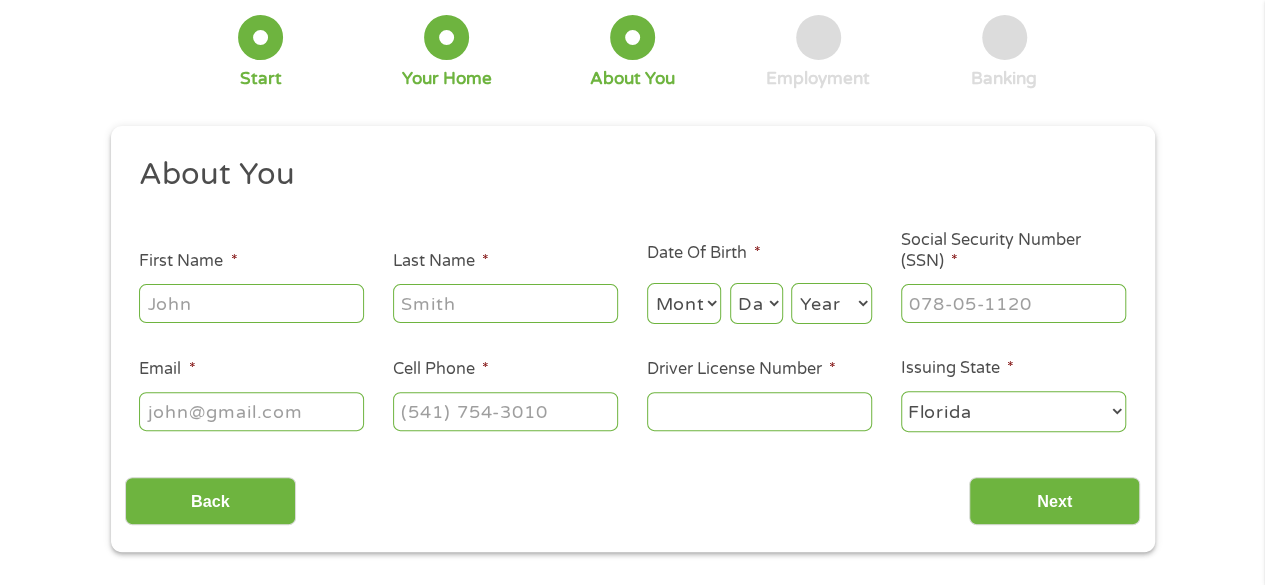 click on "First Name *" at bounding box center [251, 303] 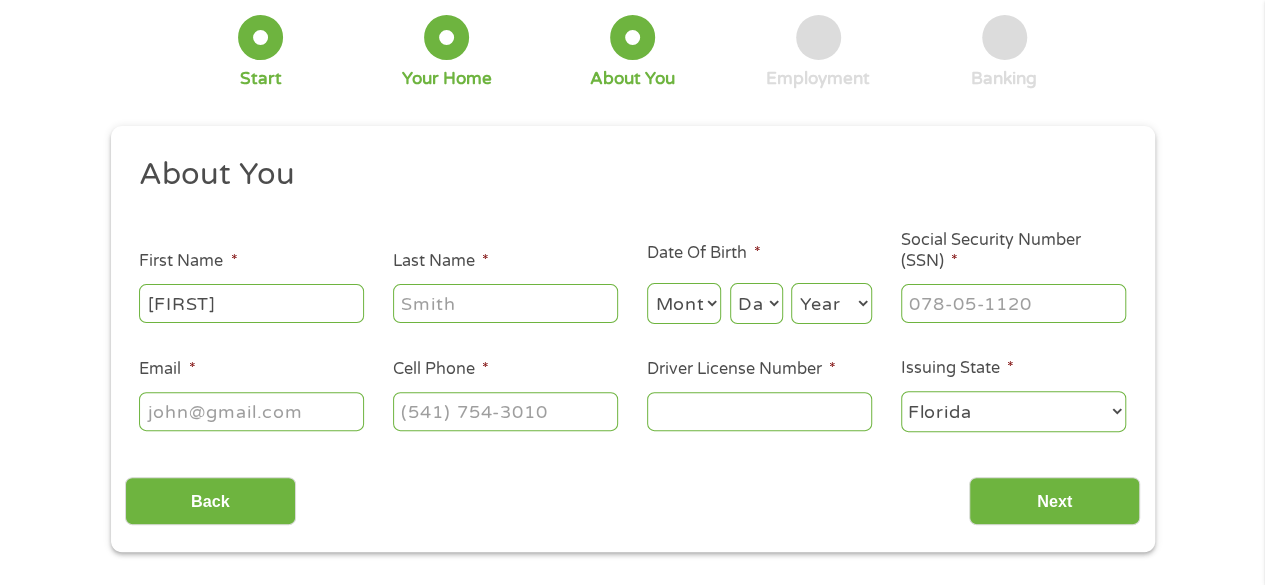 type on "[FIRST]" 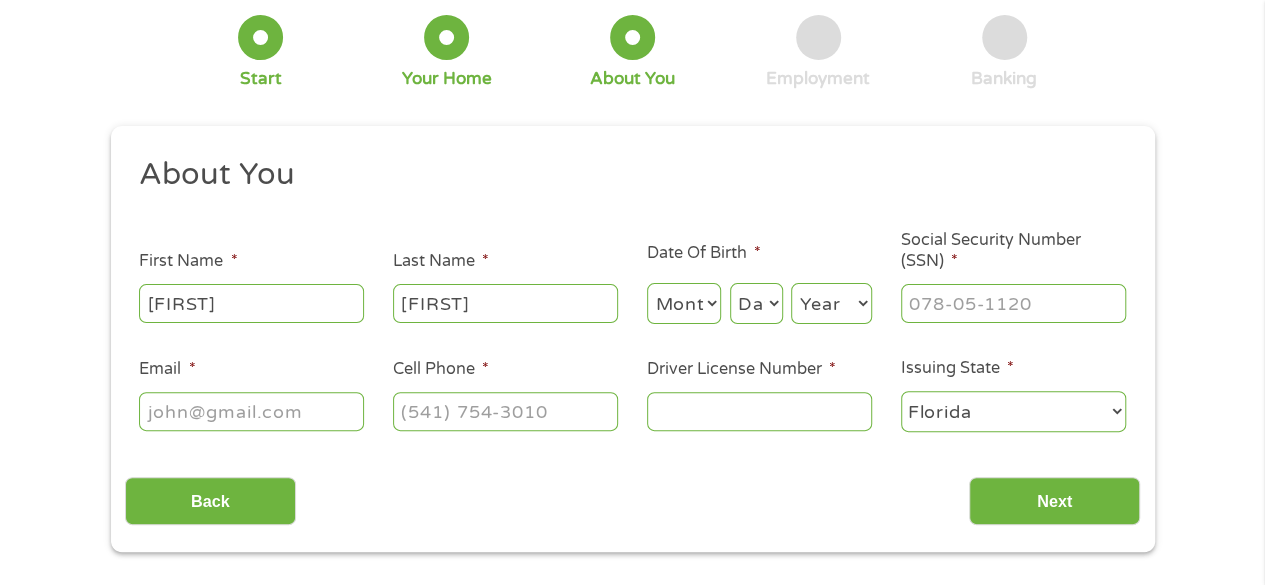type on "[FIRST]" 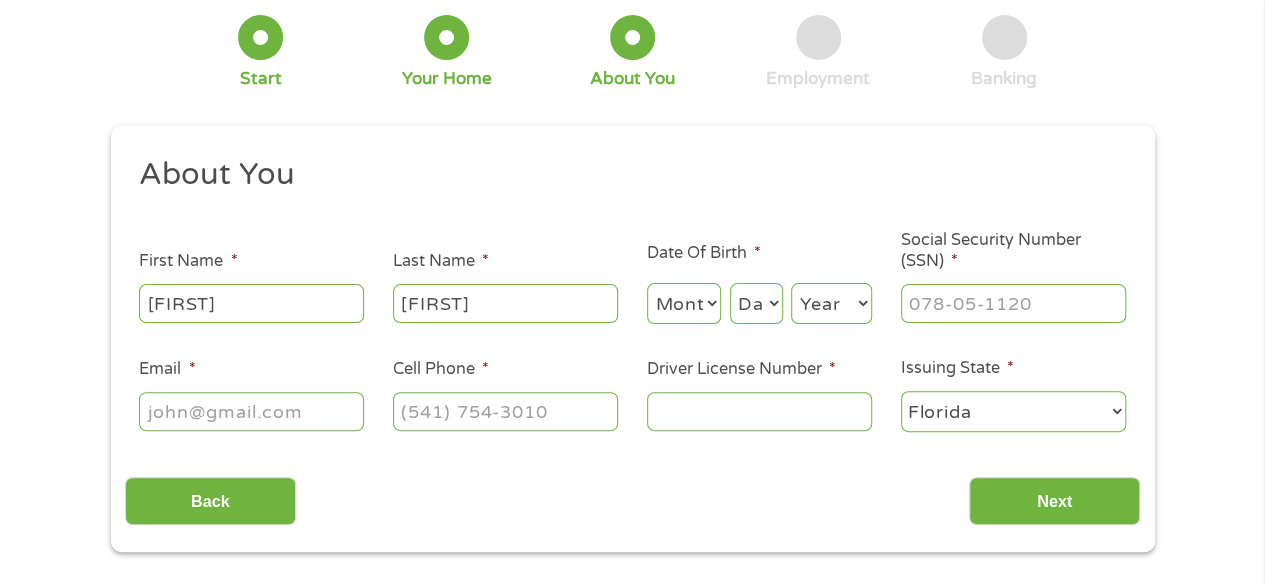 select on "3" 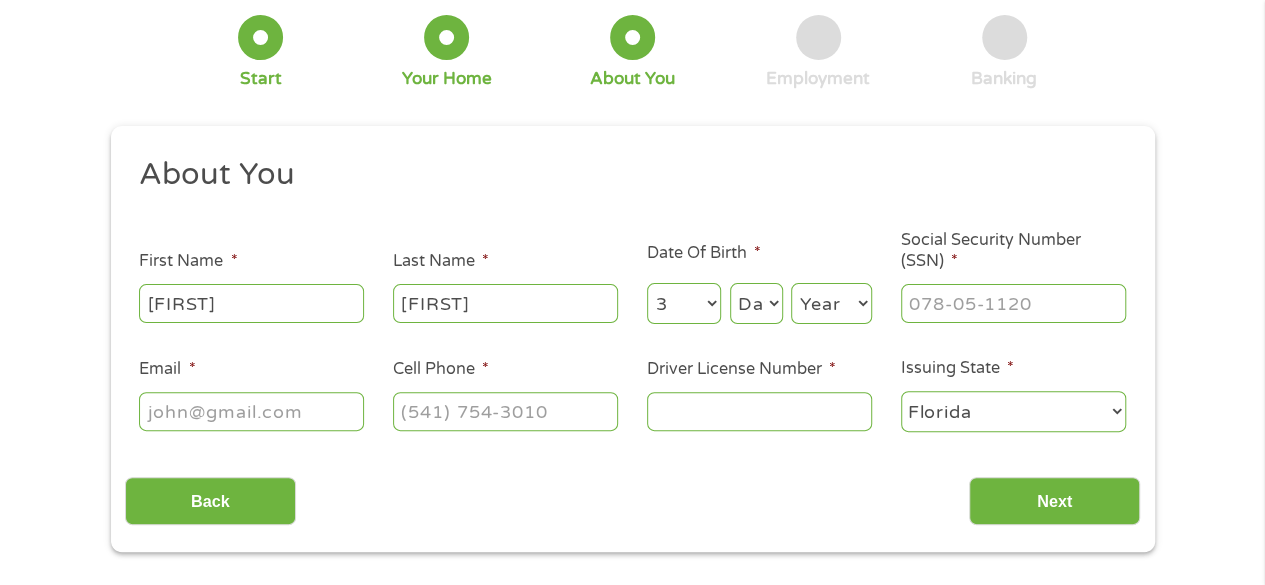 click on "Month 1 2 3 4 5 6 7 8 9 10 11 12" at bounding box center [684, 303] 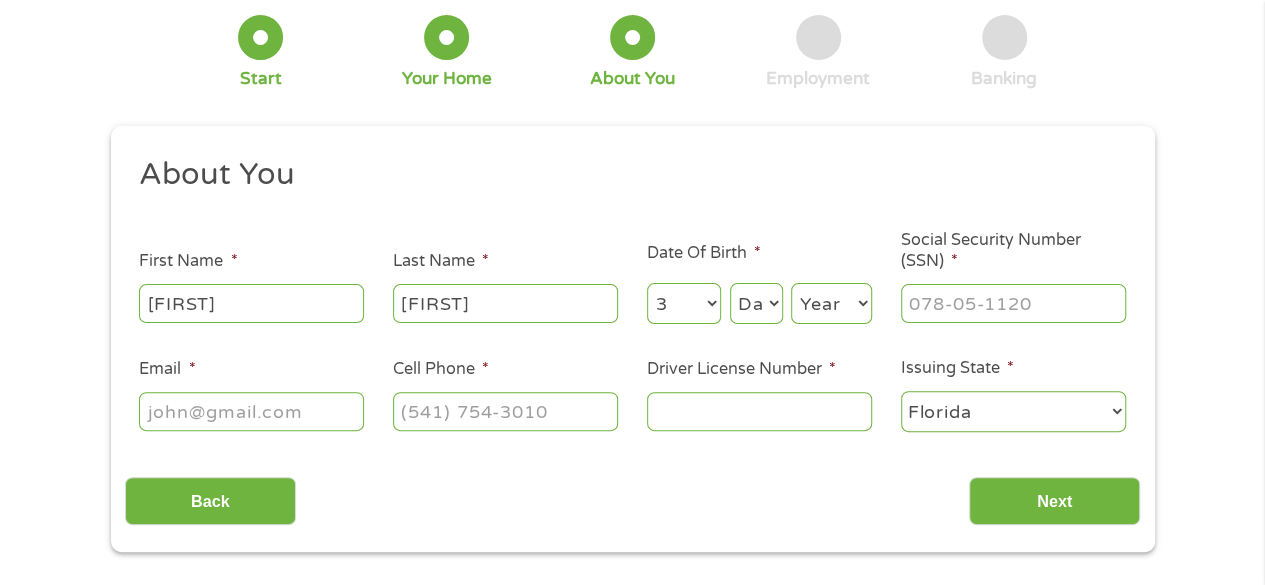 select on "17" 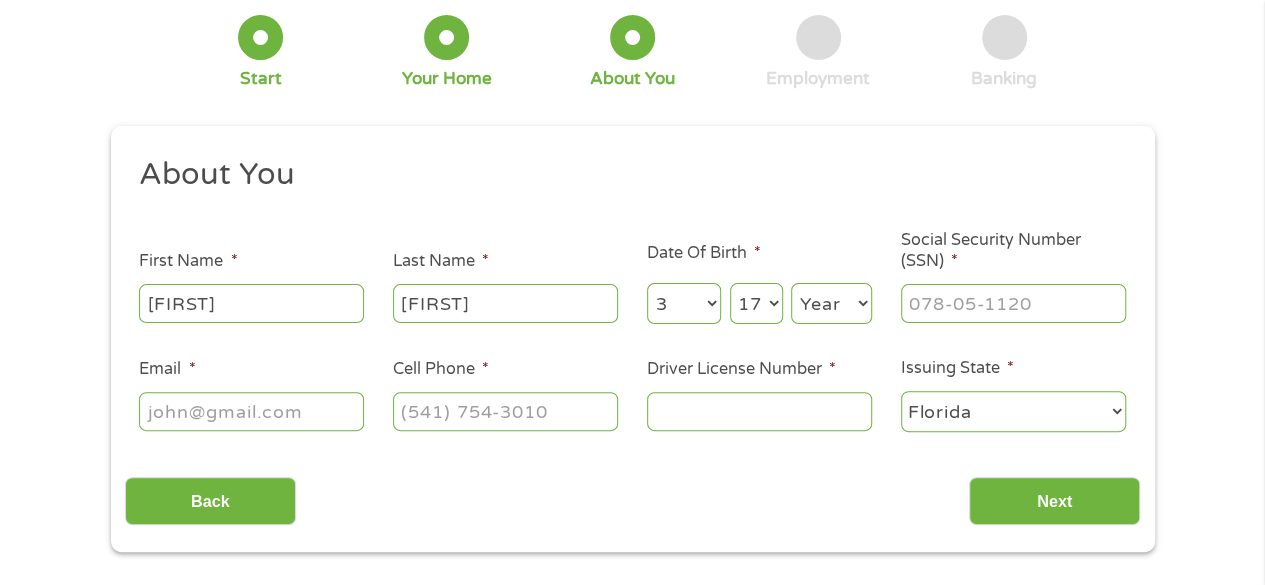 click on "Day 1 2 3 4 5 6 7 8 9 10 11 12 13 14 15 16 17 18 19 20 21 22 23 24 25 26 27 28 29 30 31" at bounding box center [756, 303] 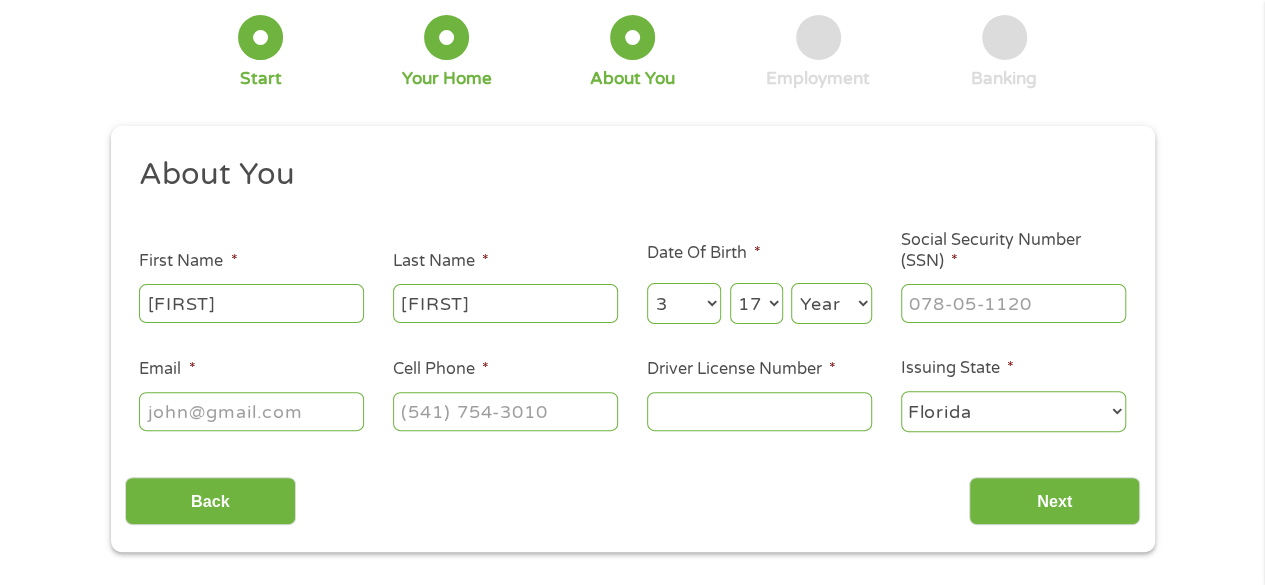 select on "1983" 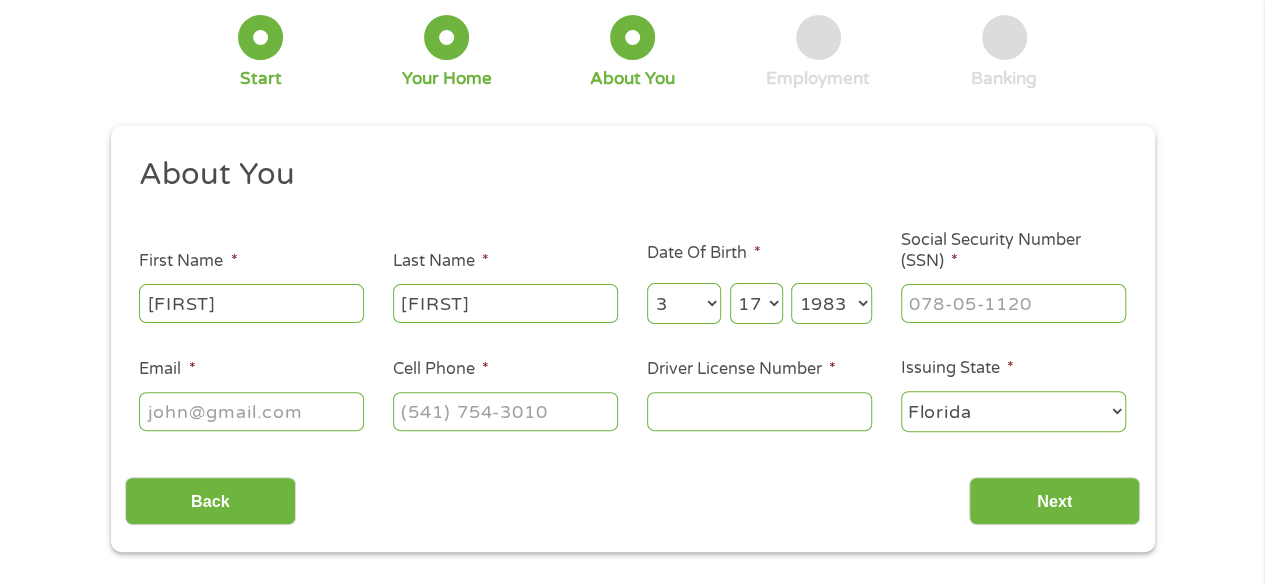 click on "Year 2007 2006 2005 2004 2003 2002 2001 2000 1999 1998 1997 1996 1995 1994 1993 1992 1991 1990 1989 1988 1987 1986 1985 1984 1983 1982 1981 1980 1979 1978 1977 1976 1975 1974 1973 1972 1971 1970 1969 1968 1967 1966 1965 1964 1963 1962 1961 1960 1959 1958 1957 1956 1955 1954 1953 1952 1951 1950 1949 1948 1947 1946 1945 1944 1943 1942 1941 1940 1939 1938 1937 1936 1935 1934 1933 1932 1931 1930 1929 1928 1927 1926 1925 1924 1923 1922 1921 1920" at bounding box center (831, 303) 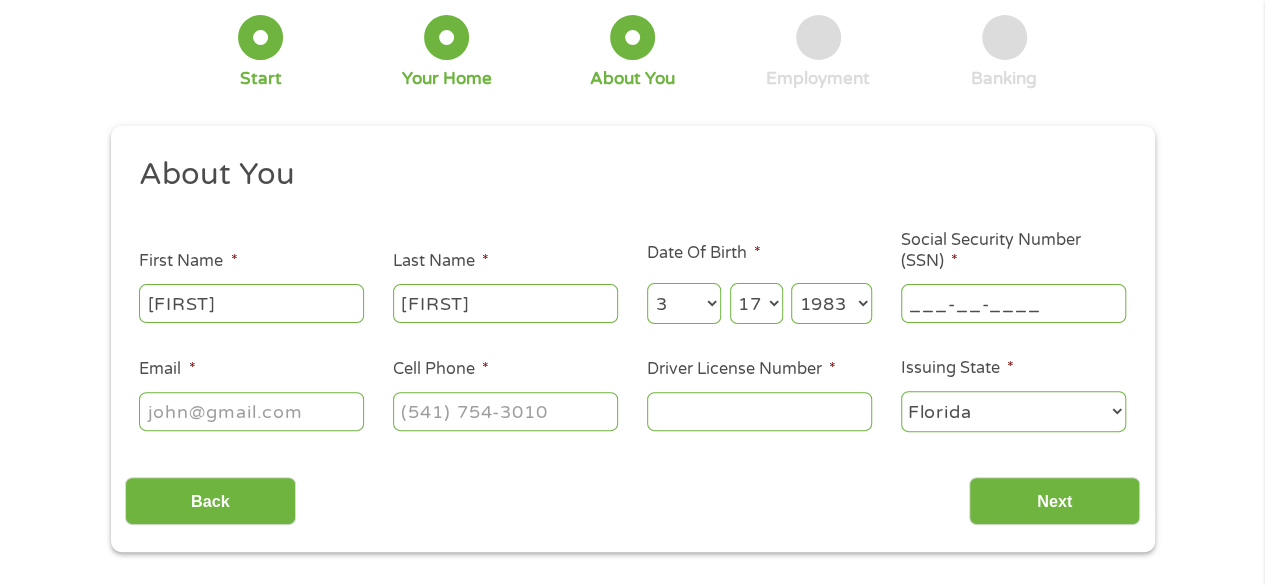 click on "___-__-____" at bounding box center (1013, 303) 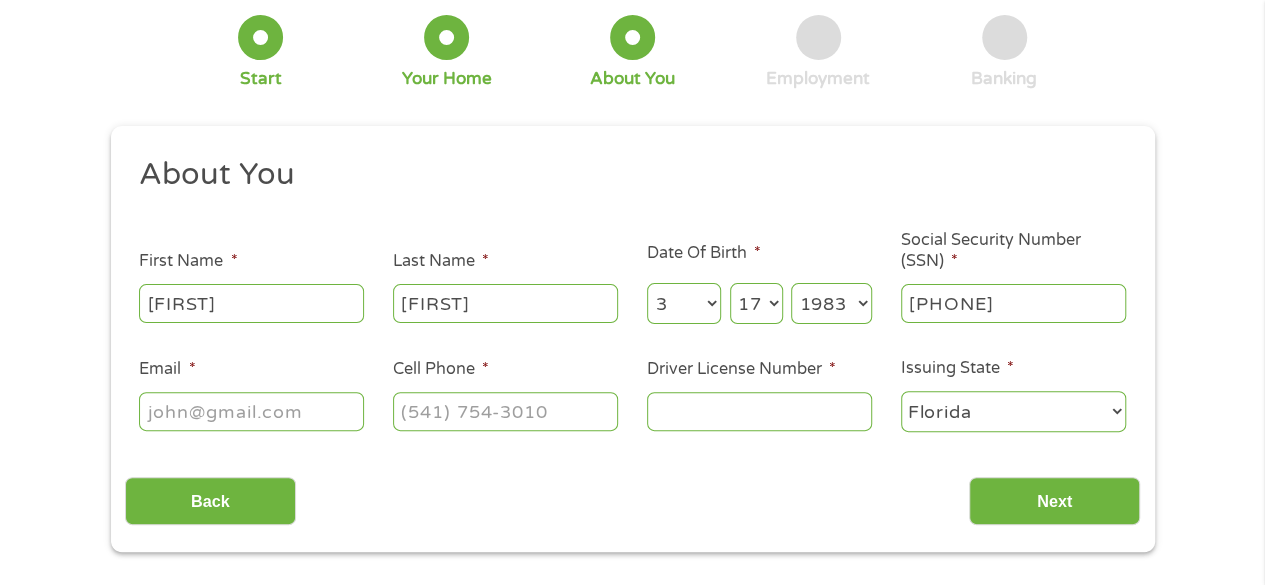 type on "[PHONE]" 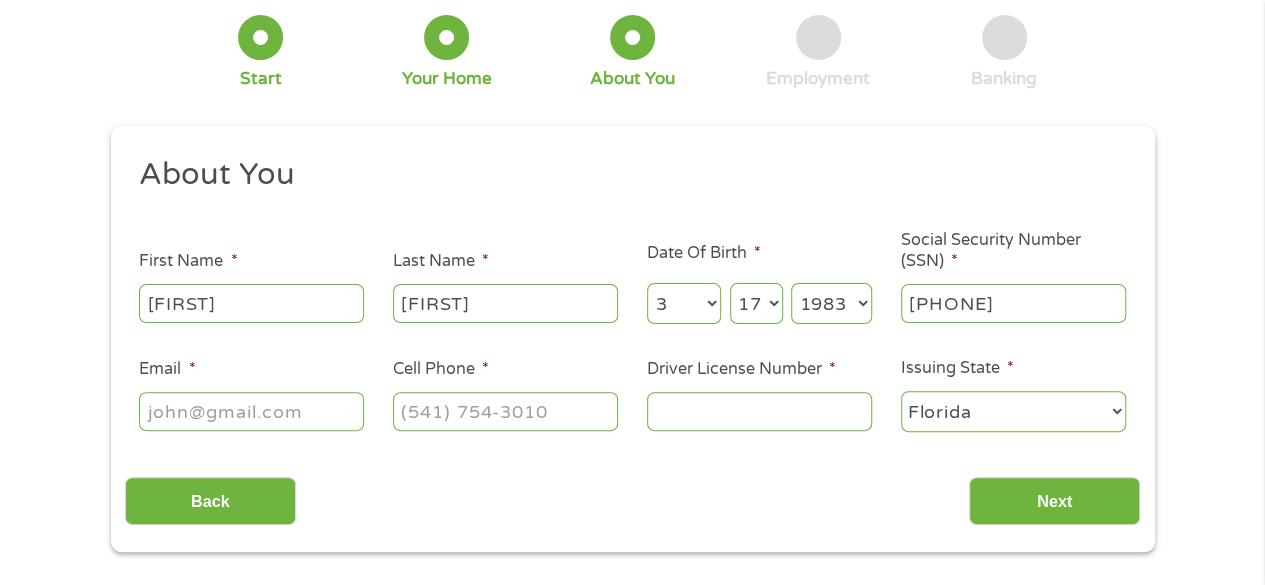 click on "Email *" at bounding box center [251, 411] 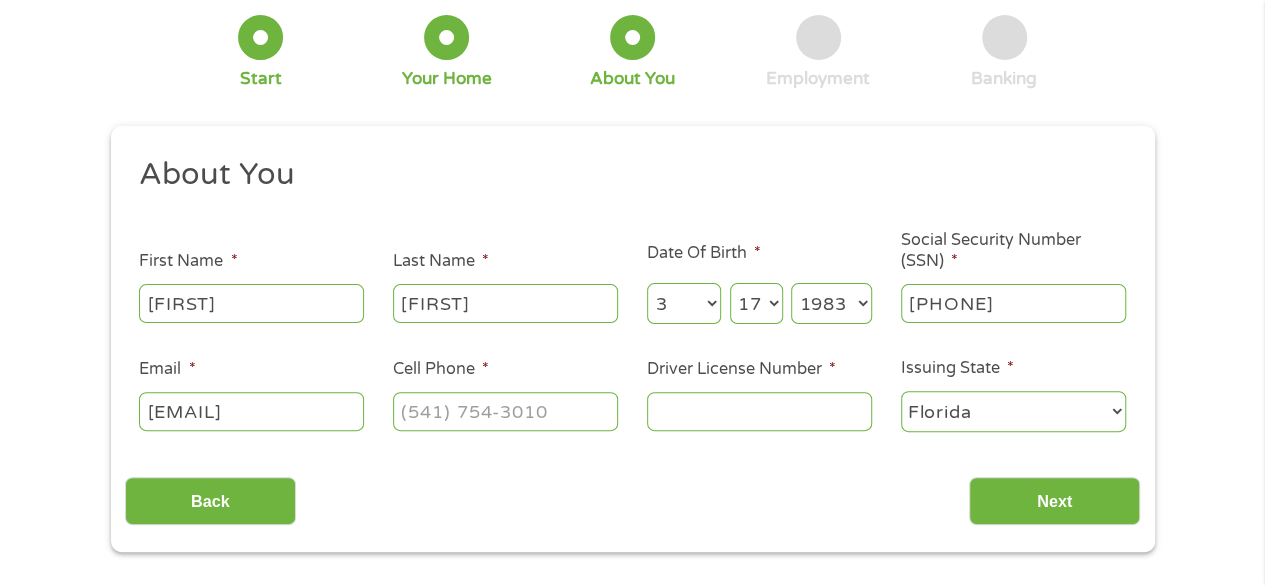 scroll, scrollTop: 0, scrollLeft: 86, axis: horizontal 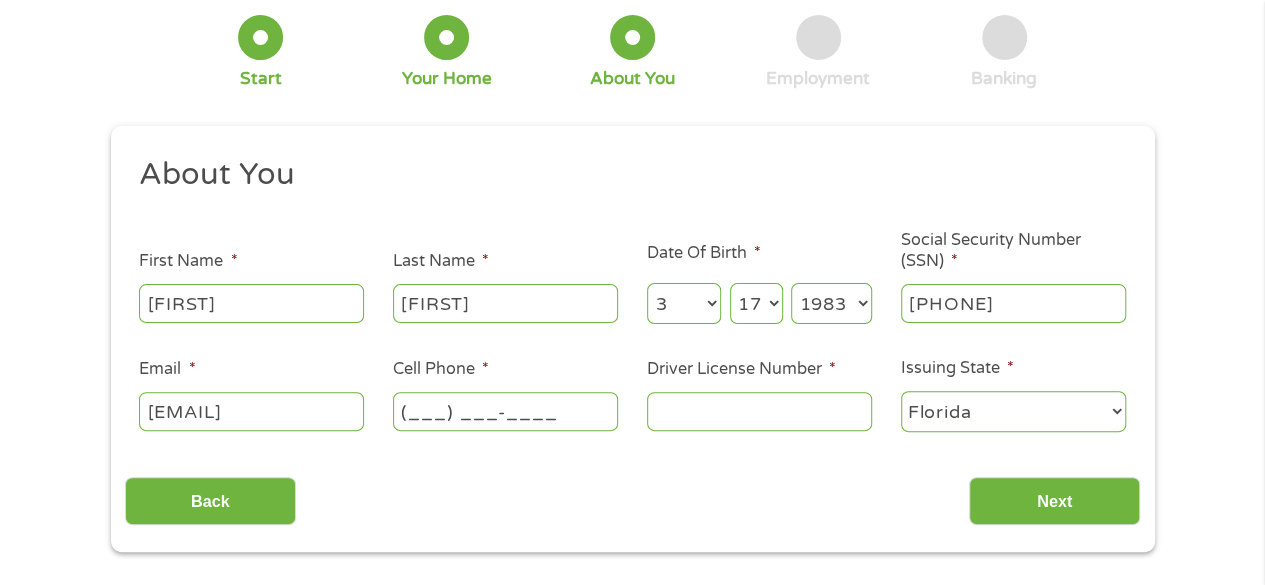 click on "(___) ___-____" at bounding box center (505, 411) 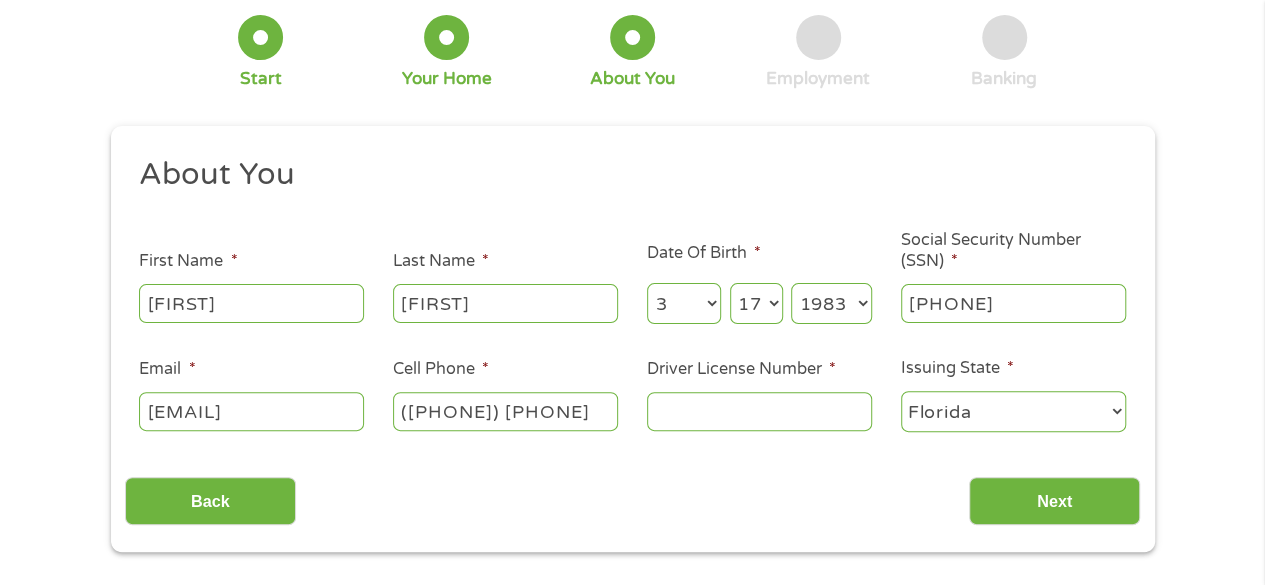 type on "([PHONE]) [PHONE]" 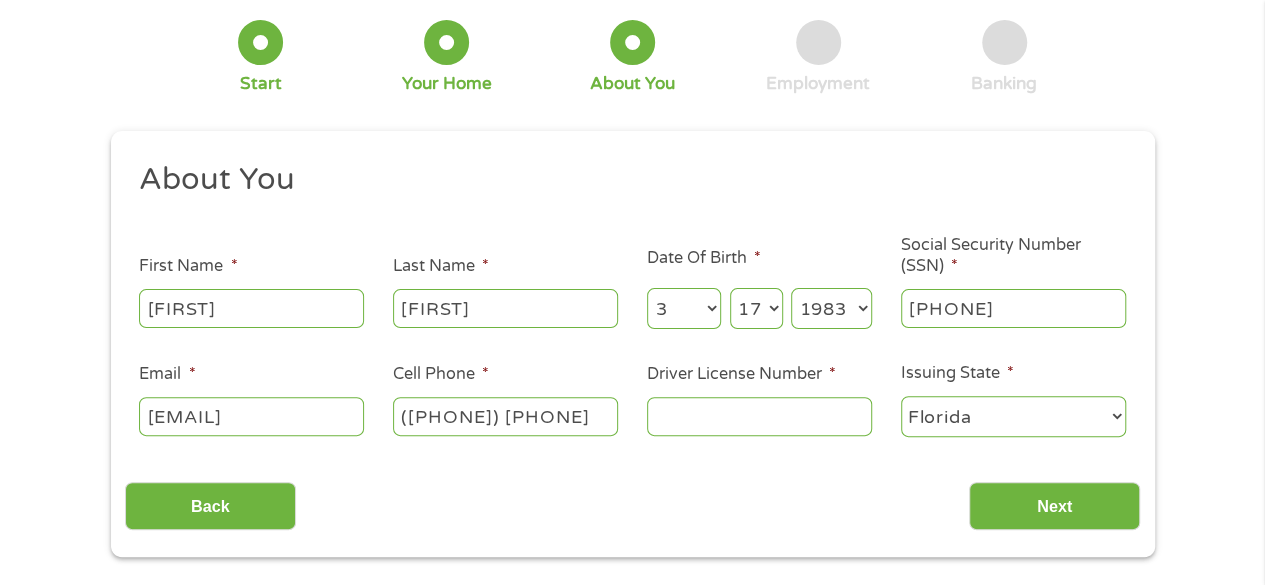 scroll, scrollTop: 107, scrollLeft: 0, axis: vertical 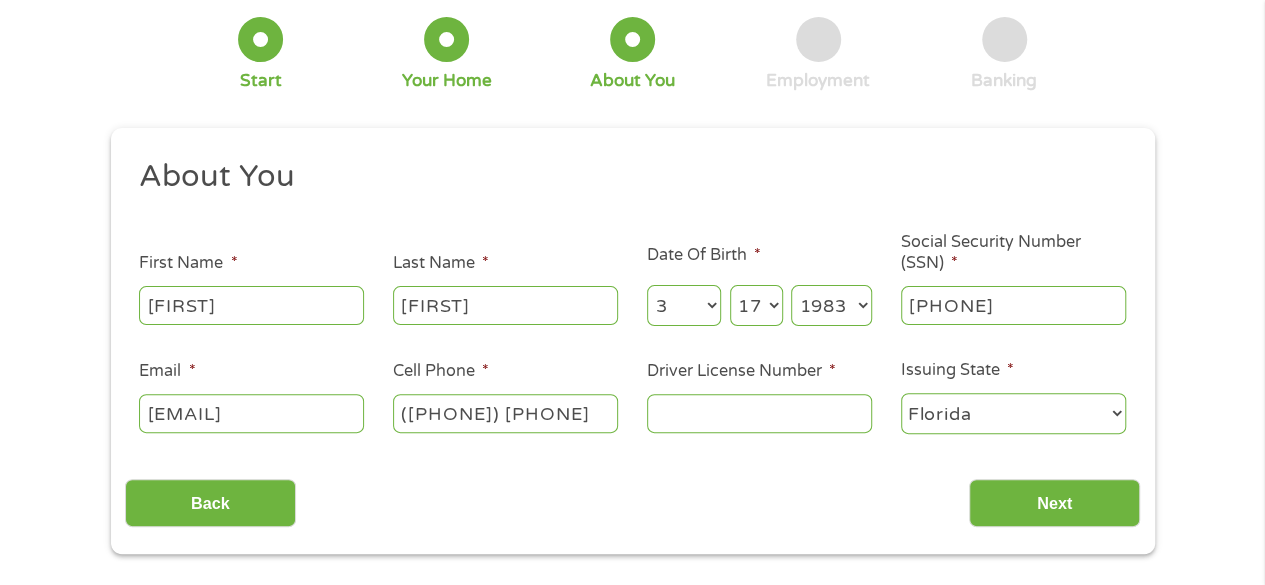 click on "Driver License Number *" at bounding box center (759, 413) 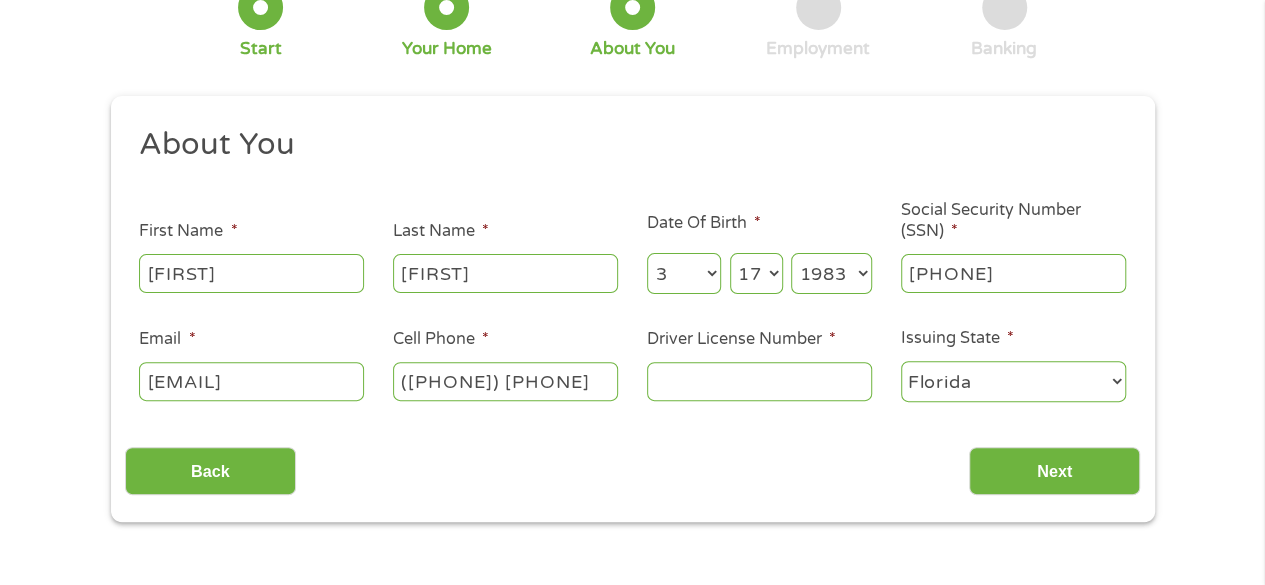 scroll, scrollTop: 133, scrollLeft: 0, axis: vertical 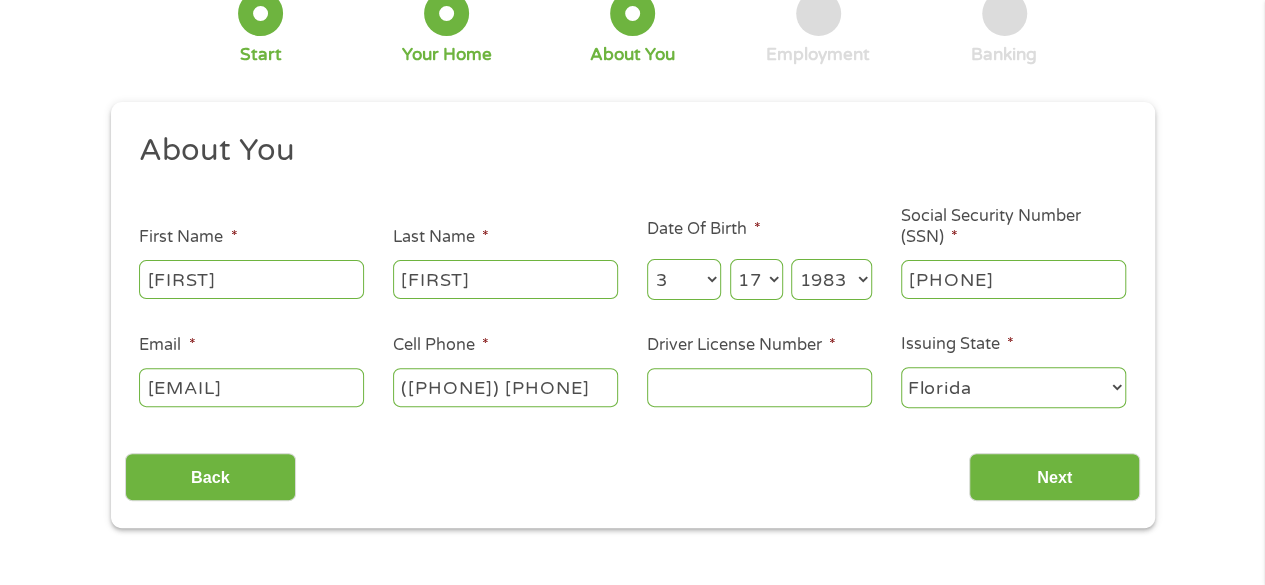 type on "m" 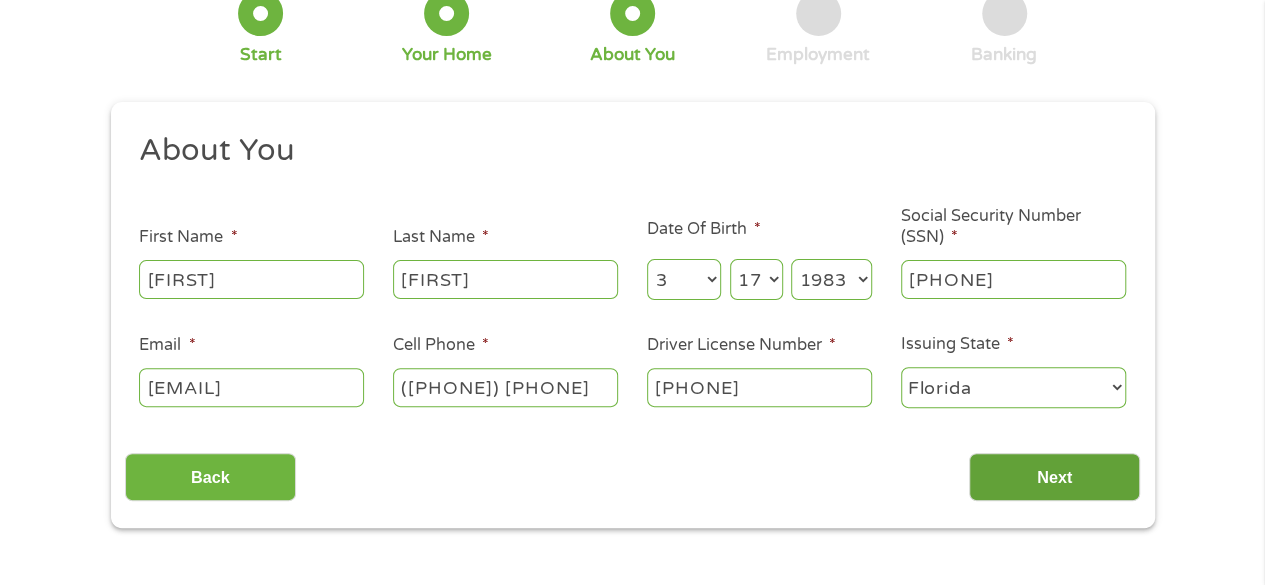type on "[PHONE]" 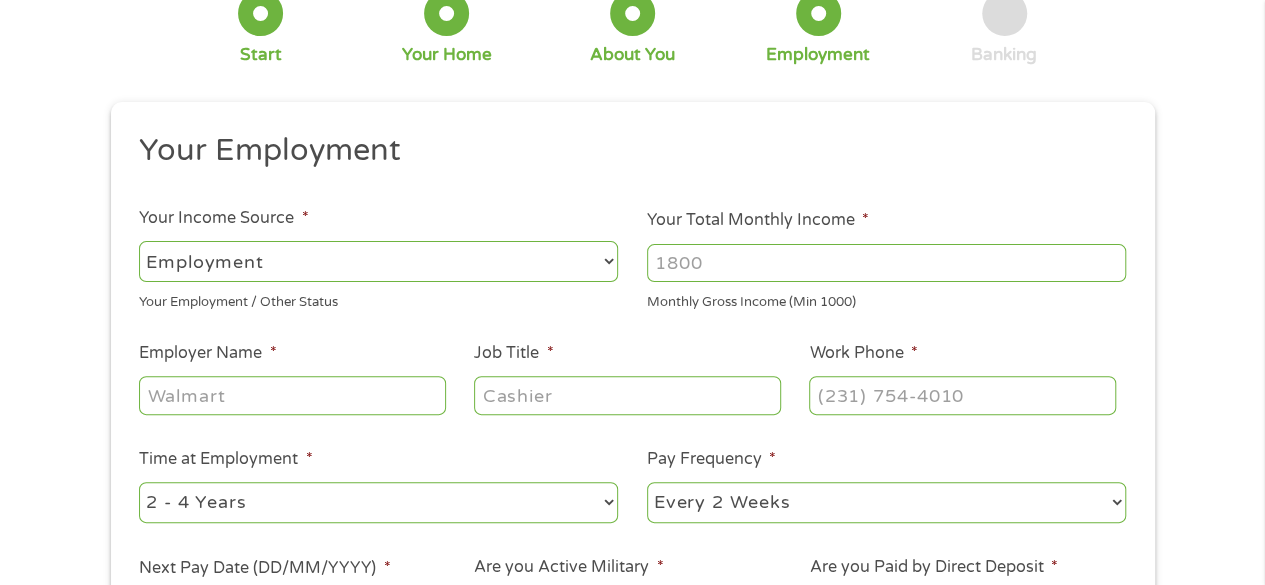 scroll, scrollTop: 68, scrollLeft: 0, axis: vertical 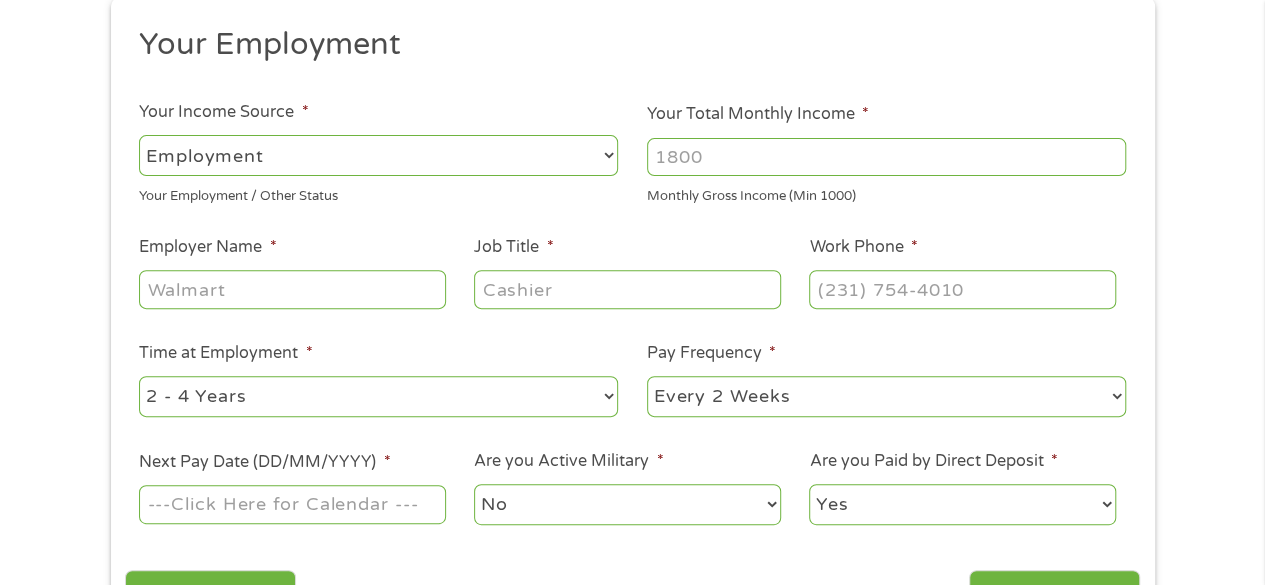 click on "--- Choose one --- Employment Self Employed Benefits" at bounding box center [378, 155] 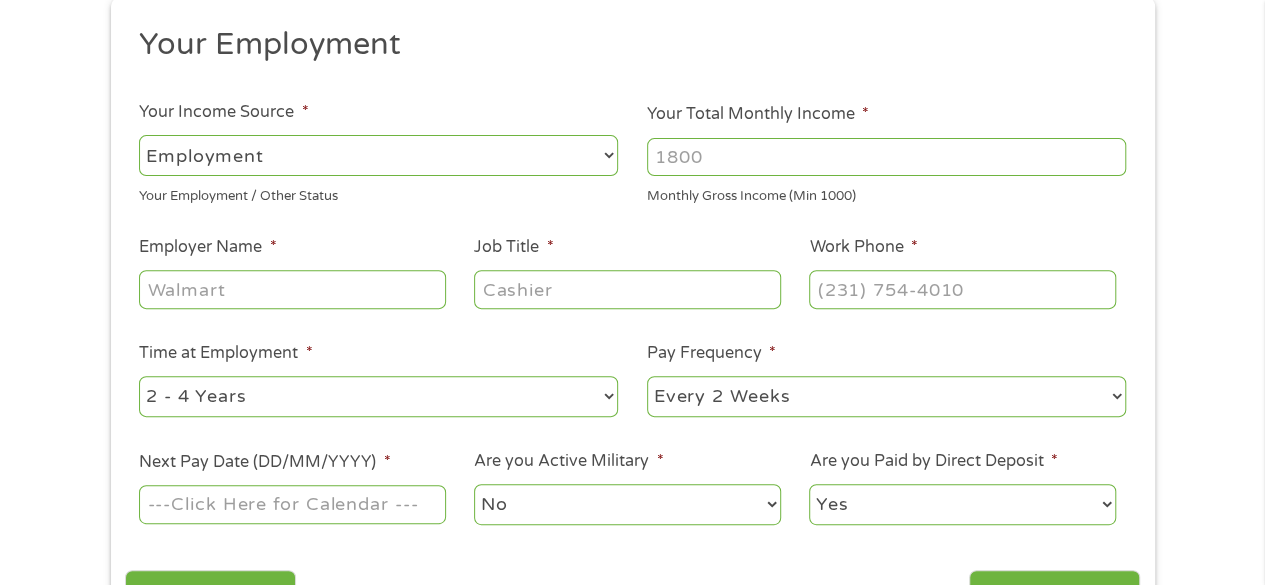 scroll, scrollTop: 238, scrollLeft: 0, axis: vertical 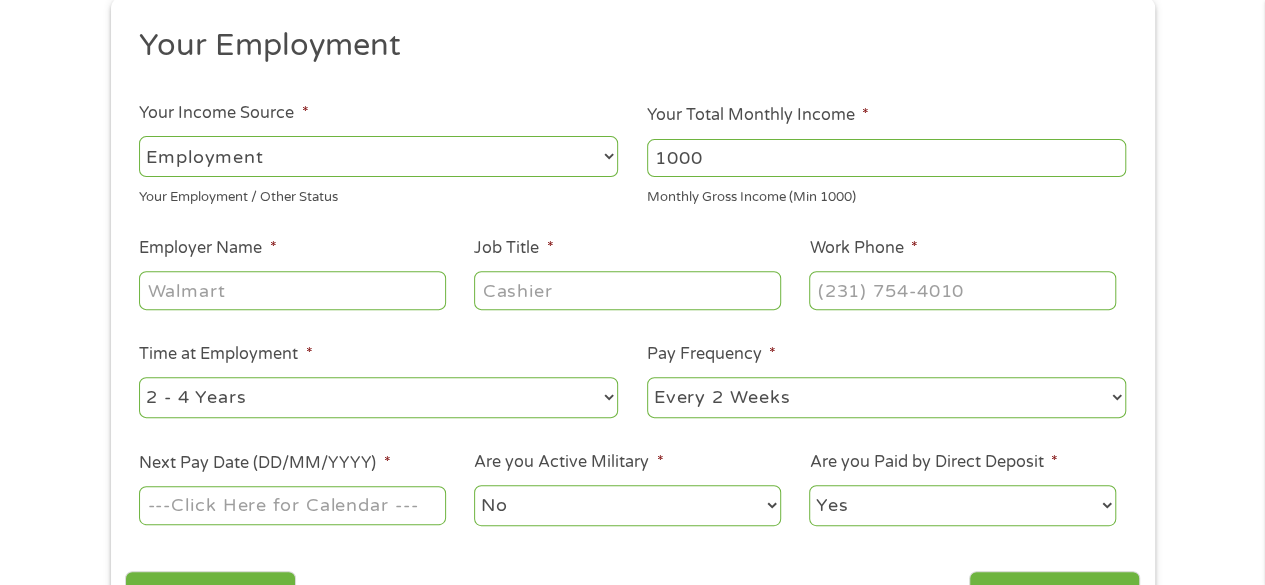 click on "1000" at bounding box center (886, 158) 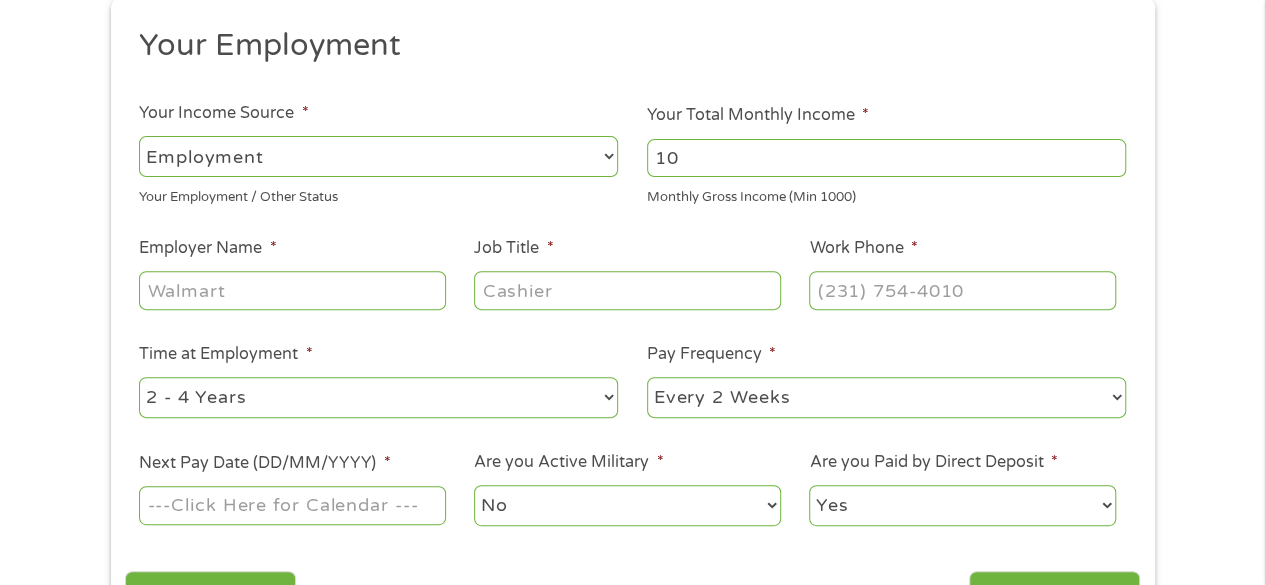 type on "1" 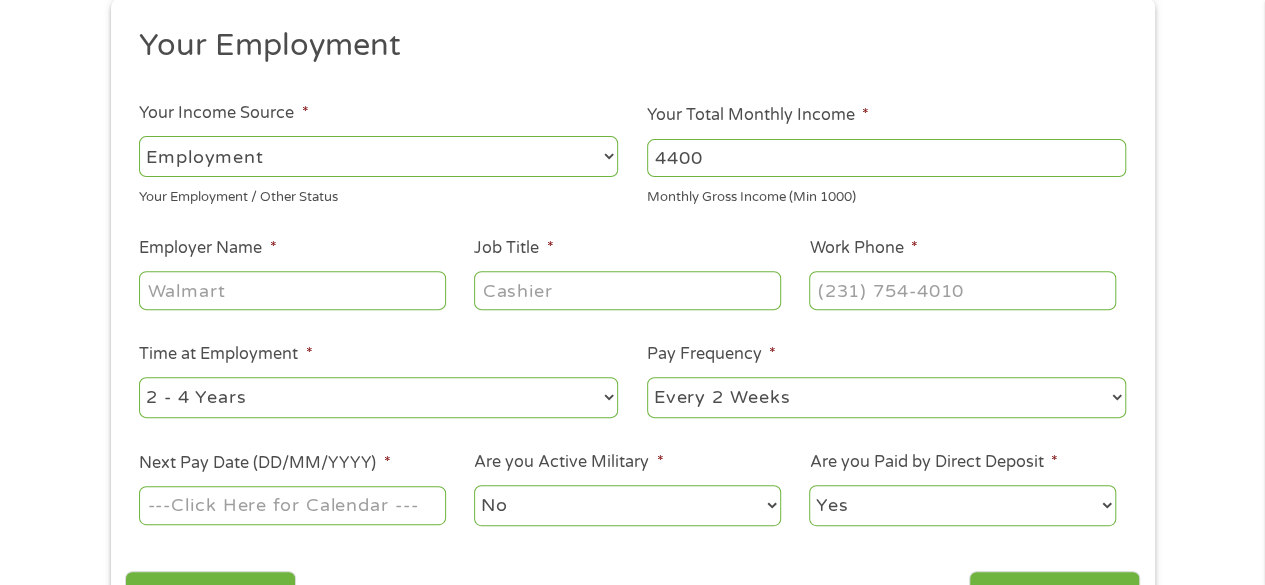 type on "4400" 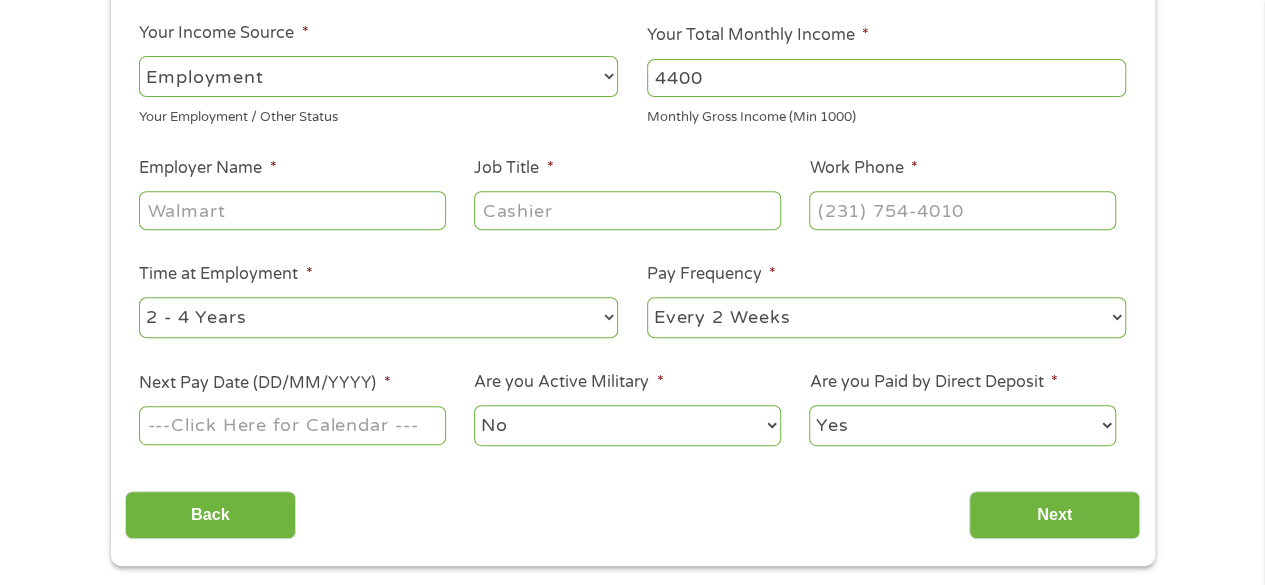 scroll, scrollTop: 320, scrollLeft: 0, axis: vertical 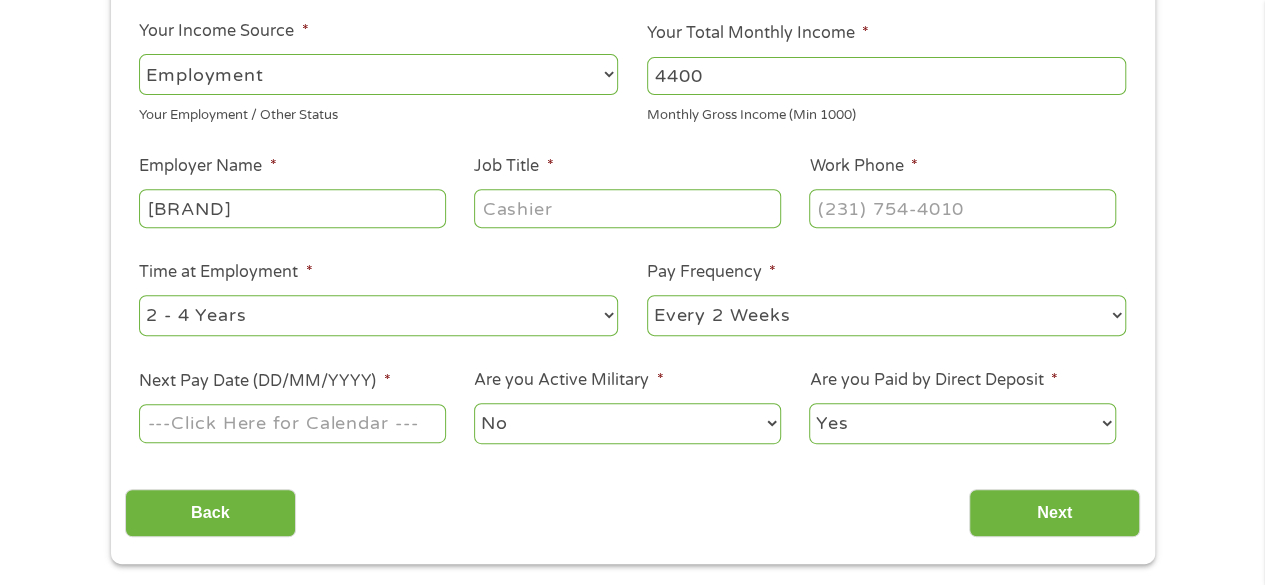 type on "[BRAND]" 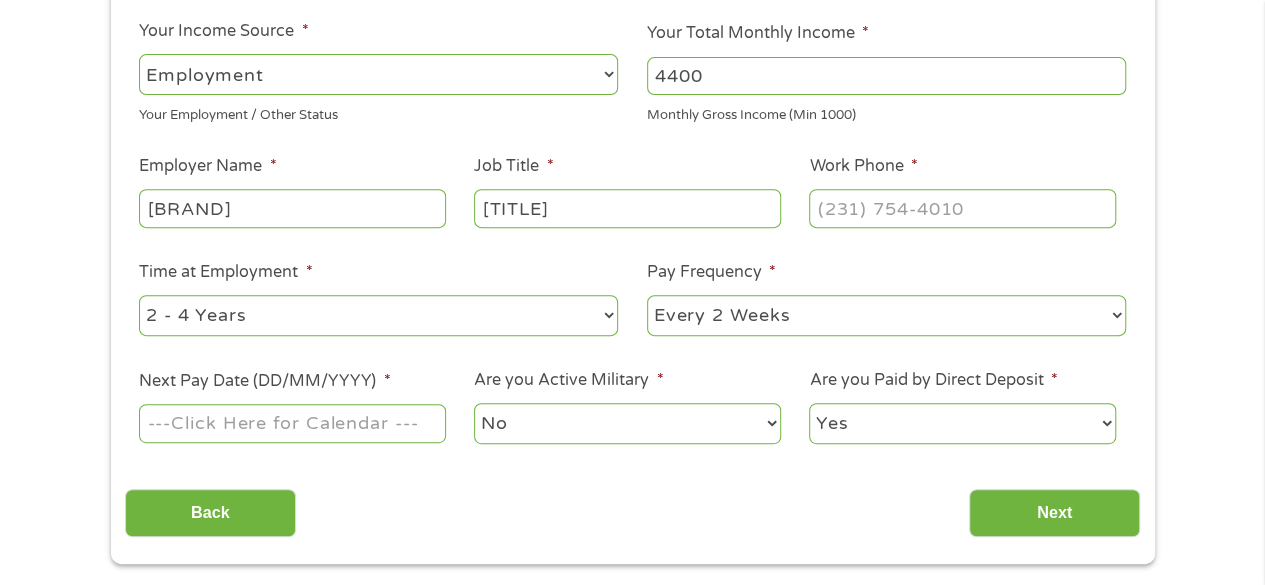 type on "[TITLE]" 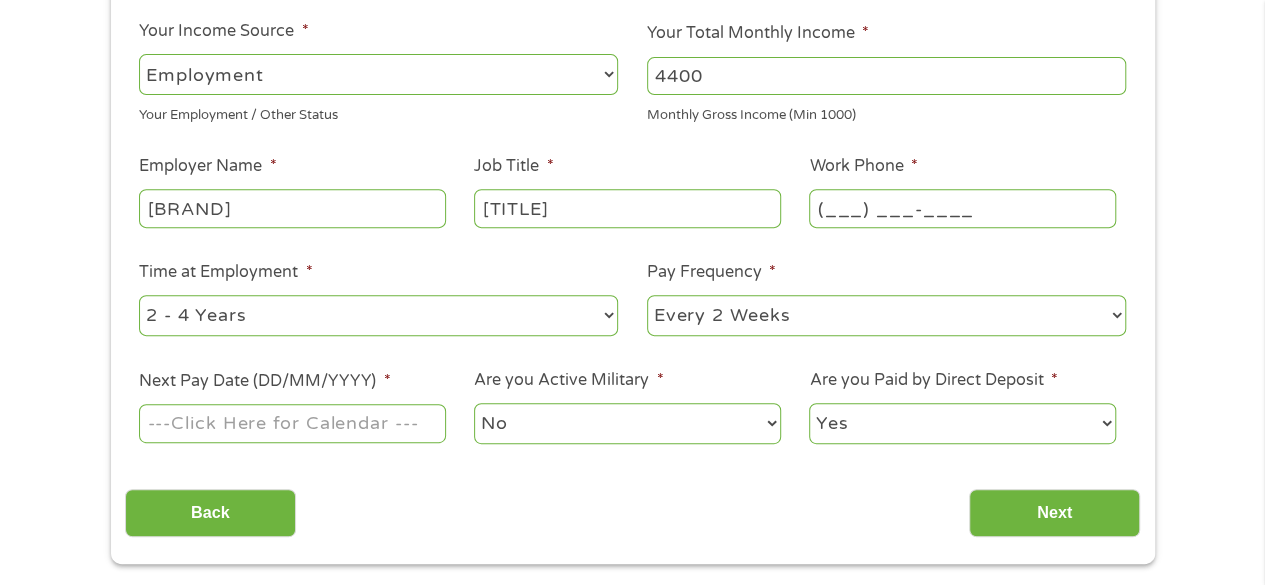 click on "(___) ___-____" at bounding box center (962, 208) 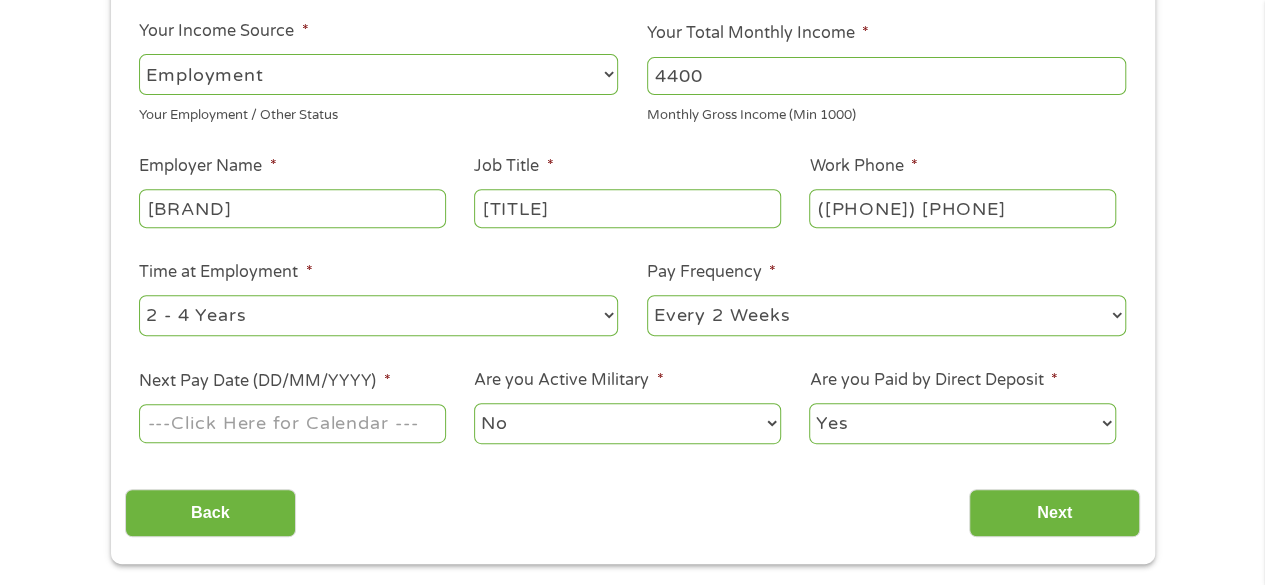 type on "([PHONE]) [PHONE]" 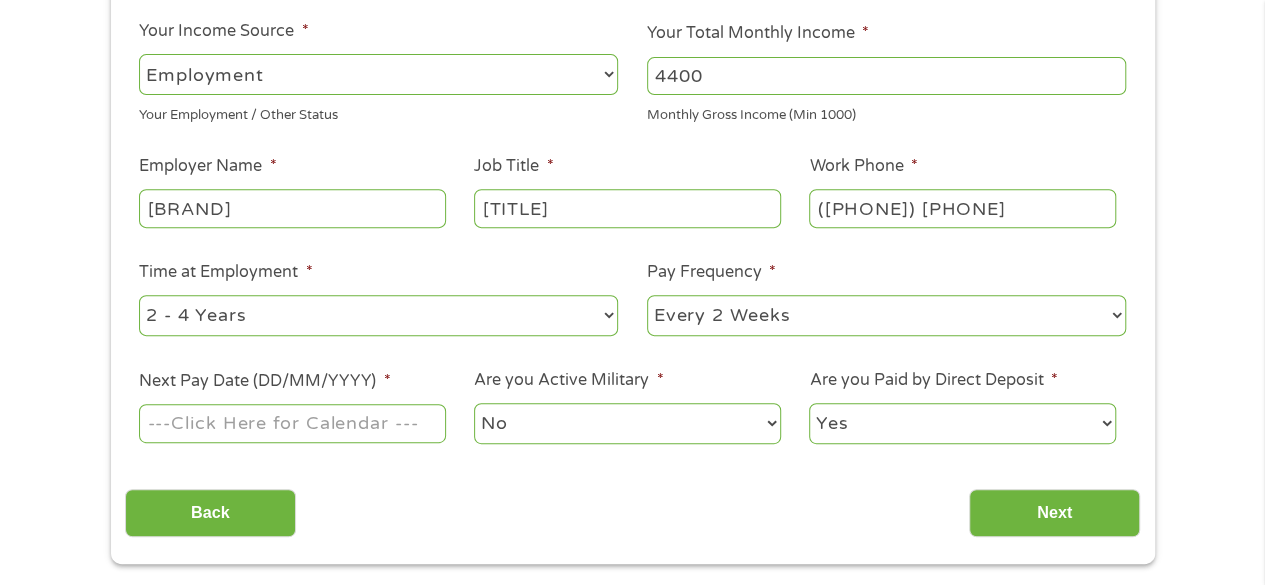click on "--- Choose one --- 1 Year or less 1 - 2 Years 2 - 4 Years Over 4 Years" at bounding box center (378, 315) 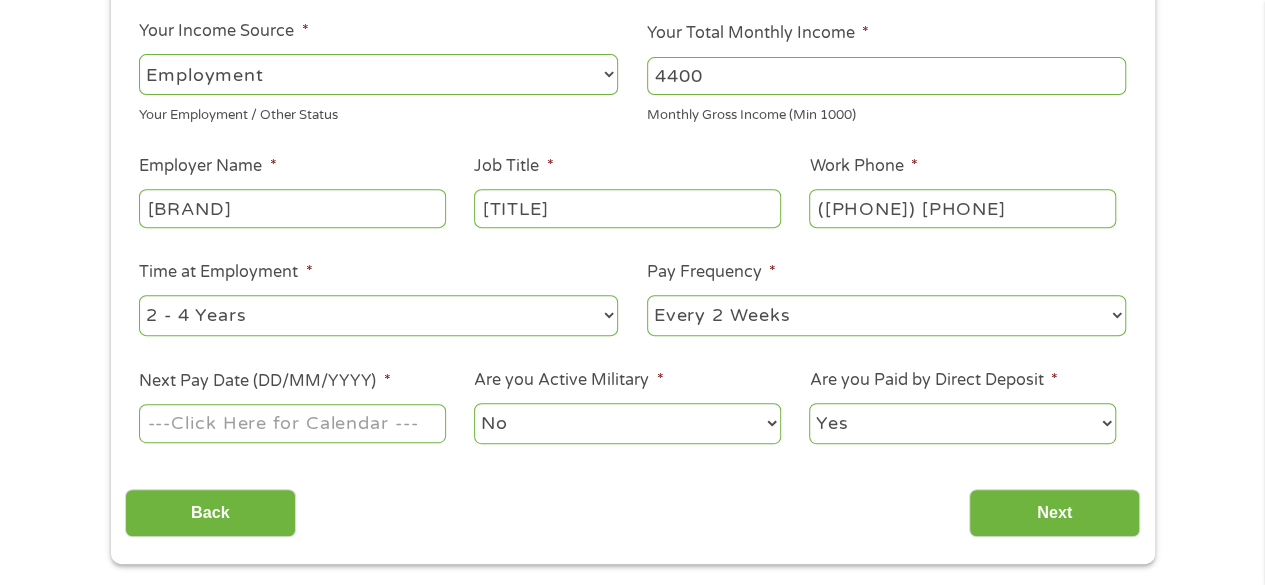 select on "24months" 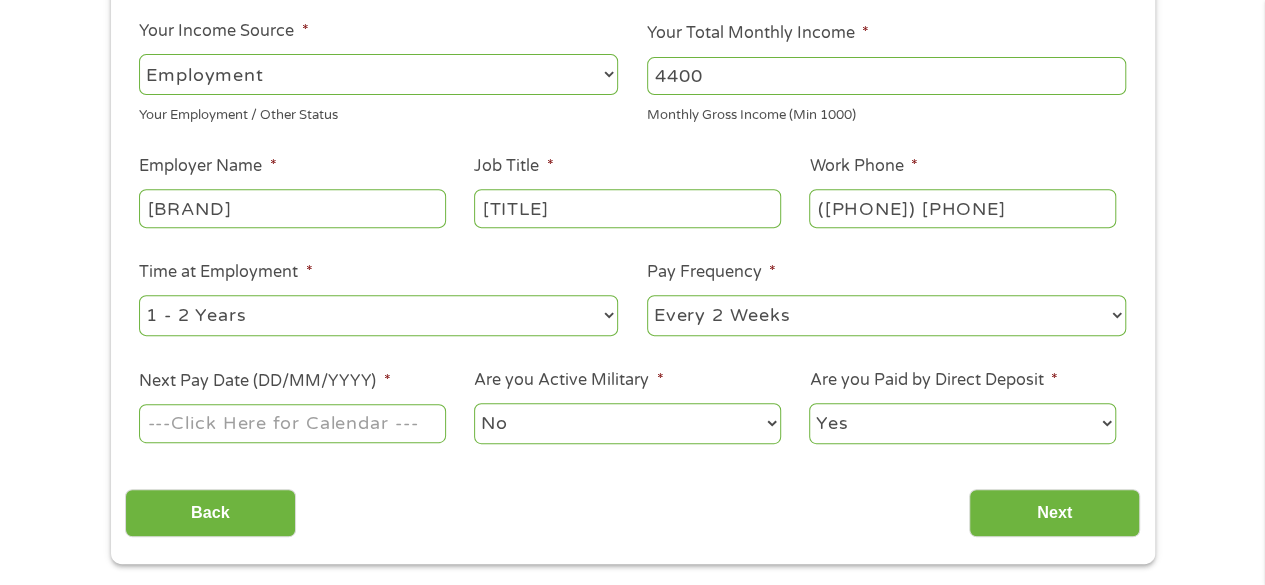 click on "--- Choose one --- 1 Year or less 1 - 2 Years 2 - 4 Years Over 4 Years" at bounding box center (378, 315) 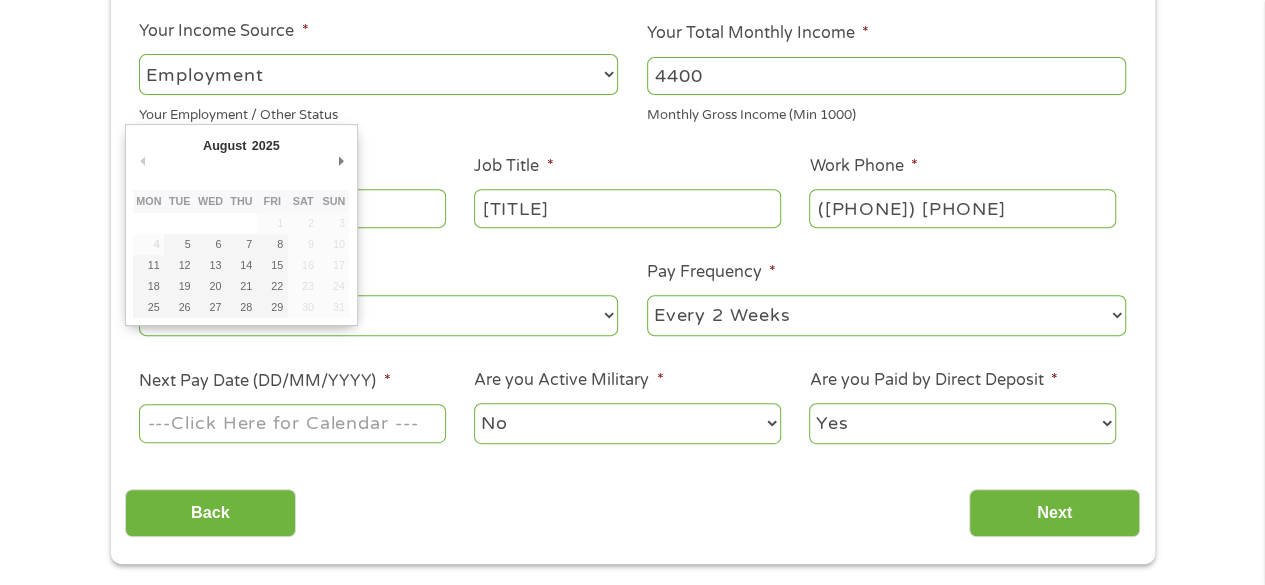 click on "Next Pay Date (DD/MM/YYYY) *" at bounding box center [292, 423] 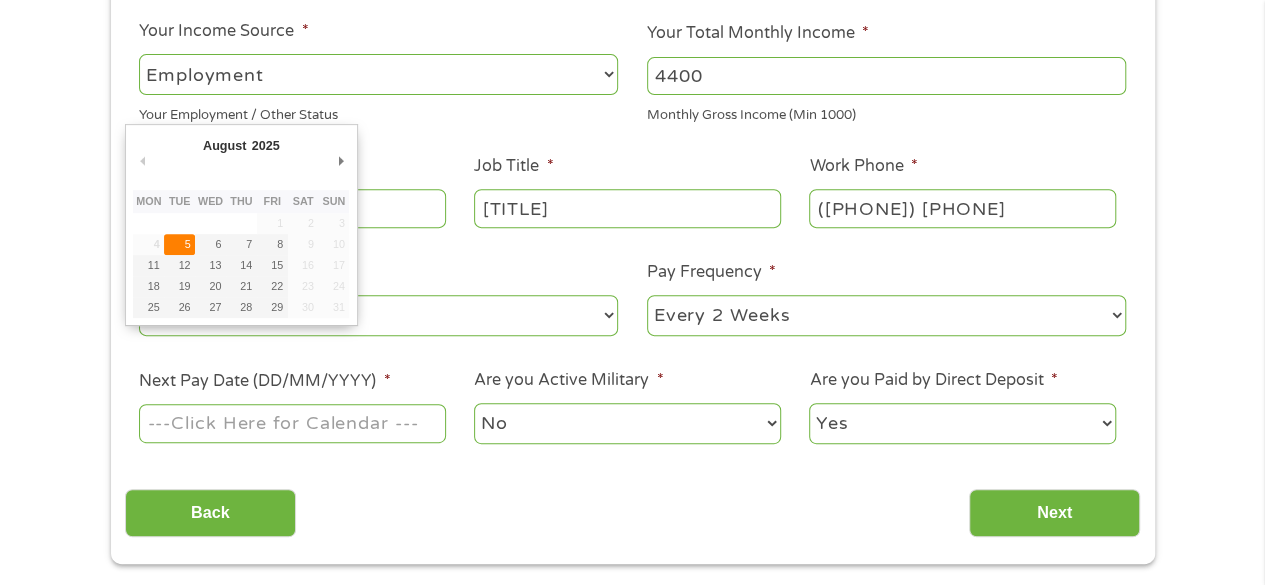 type on "05/08/2025" 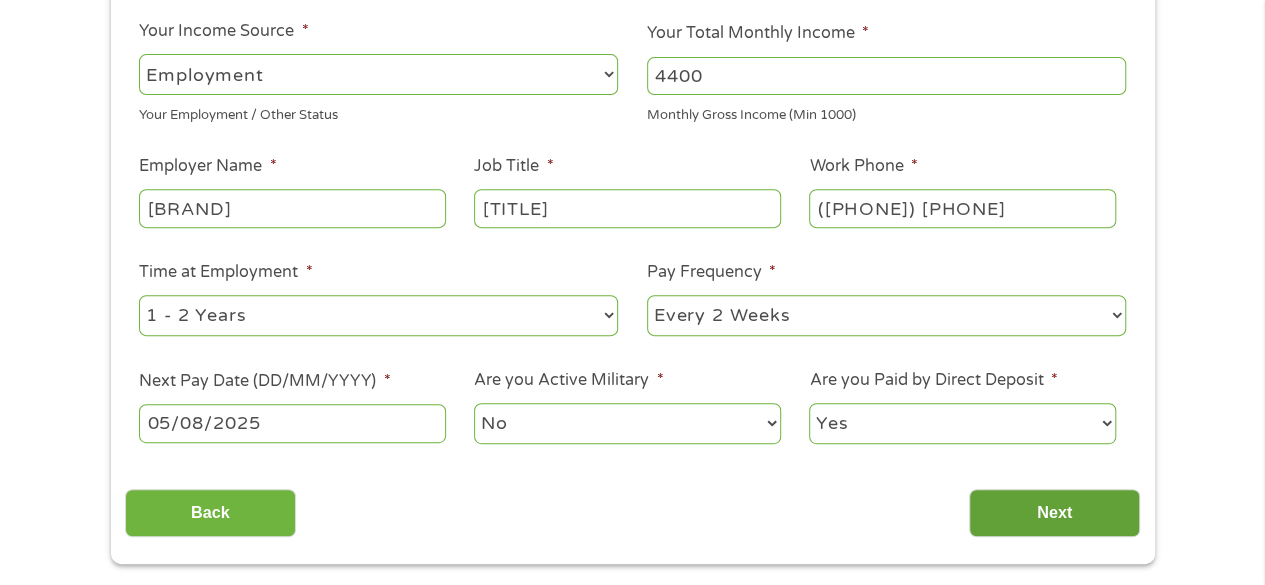 click on "Next" at bounding box center (1054, 513) 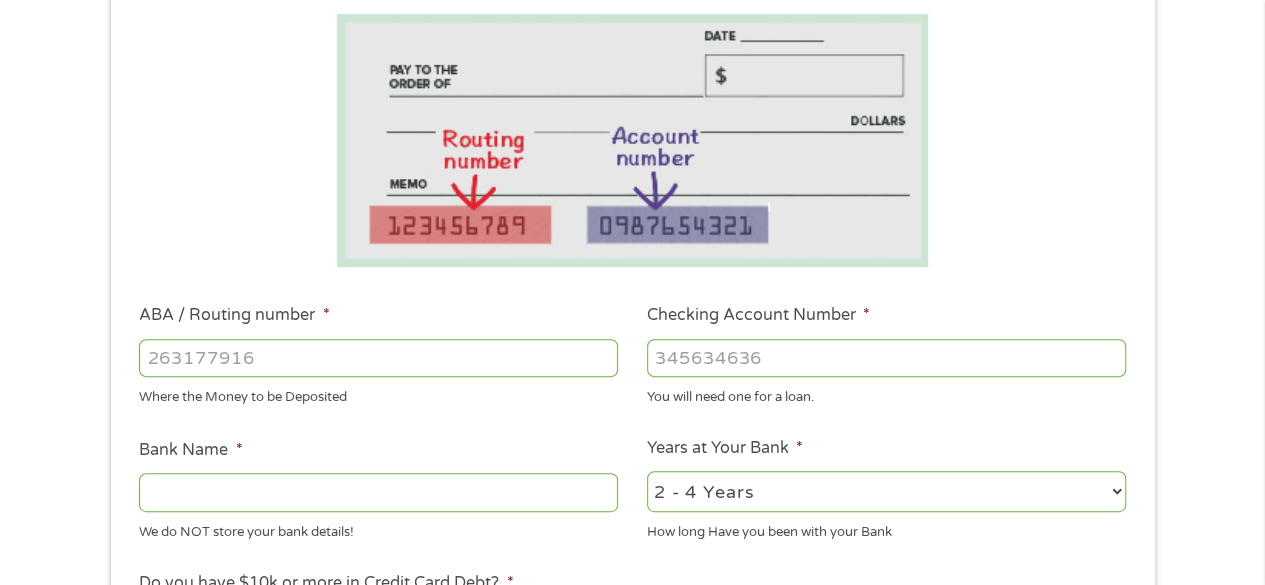 scroll, scrollTop: 342, scrollLeft: 0, axis: vertical 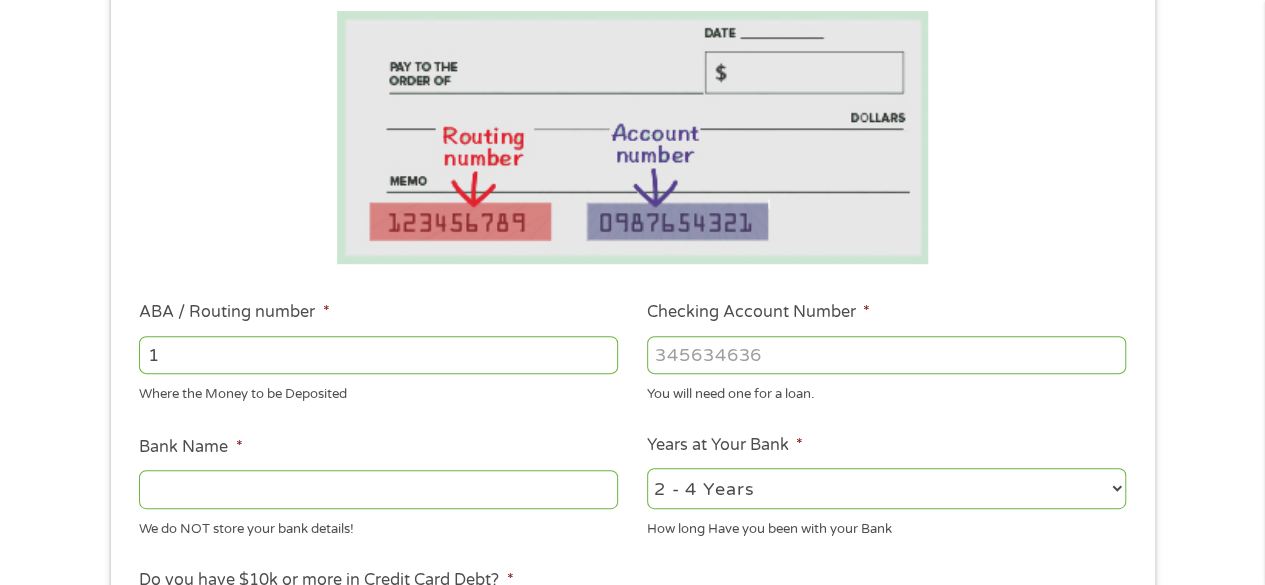 type on "1" 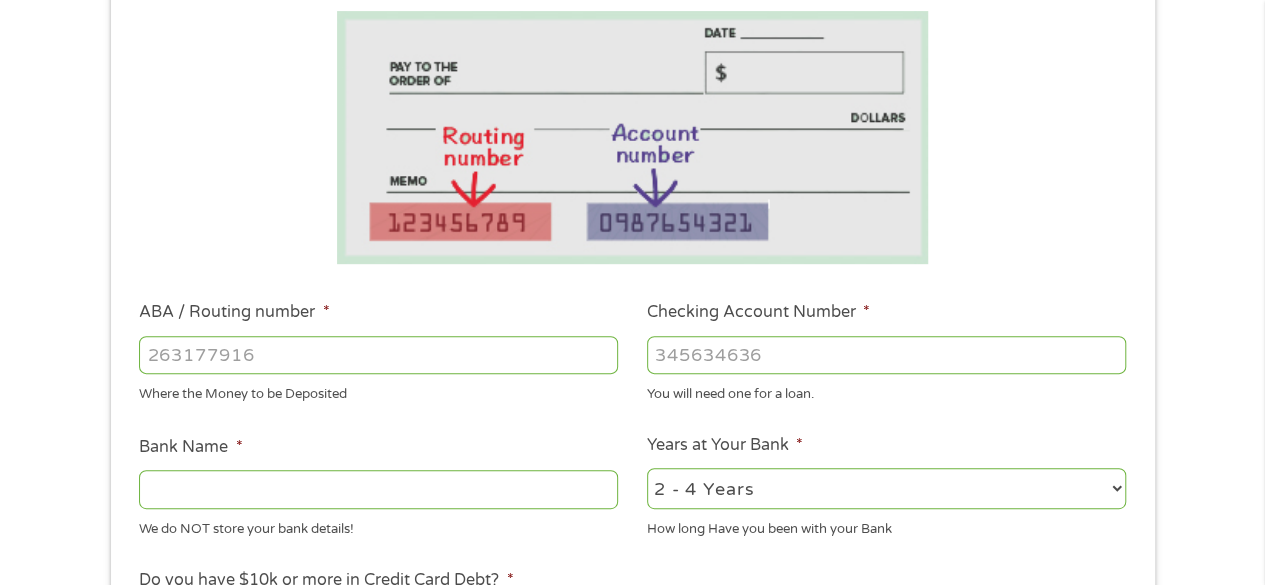 click on "ABA / Routing number *" at bounding box center [378, 355] 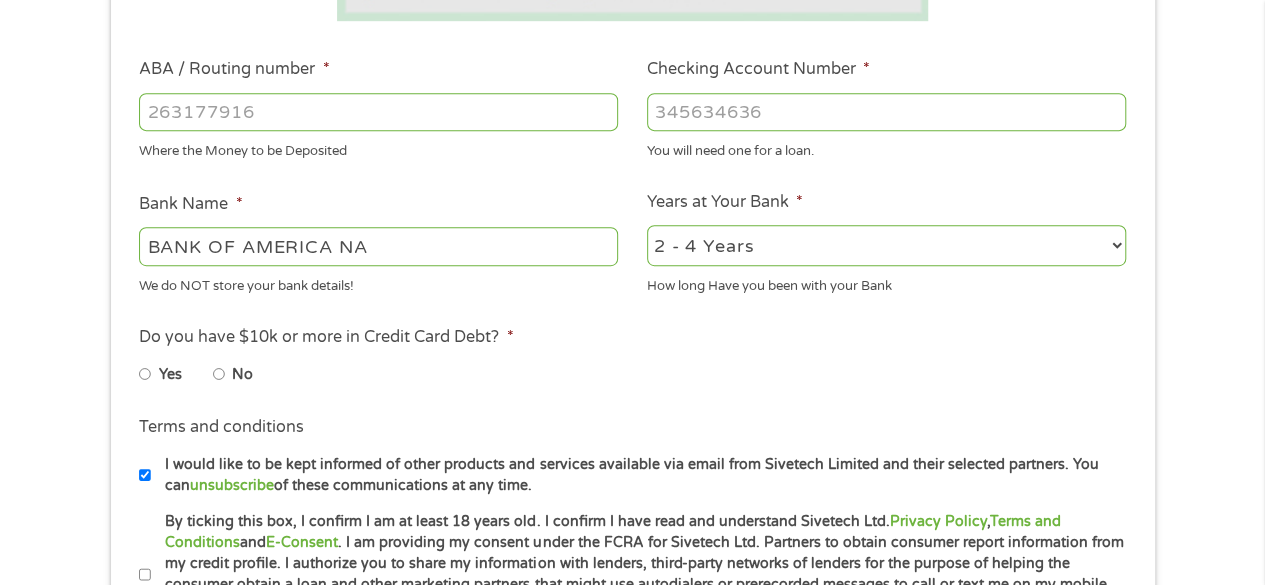 scroll, scrollTop: 592, scrollLeft: 0, axis: vertical 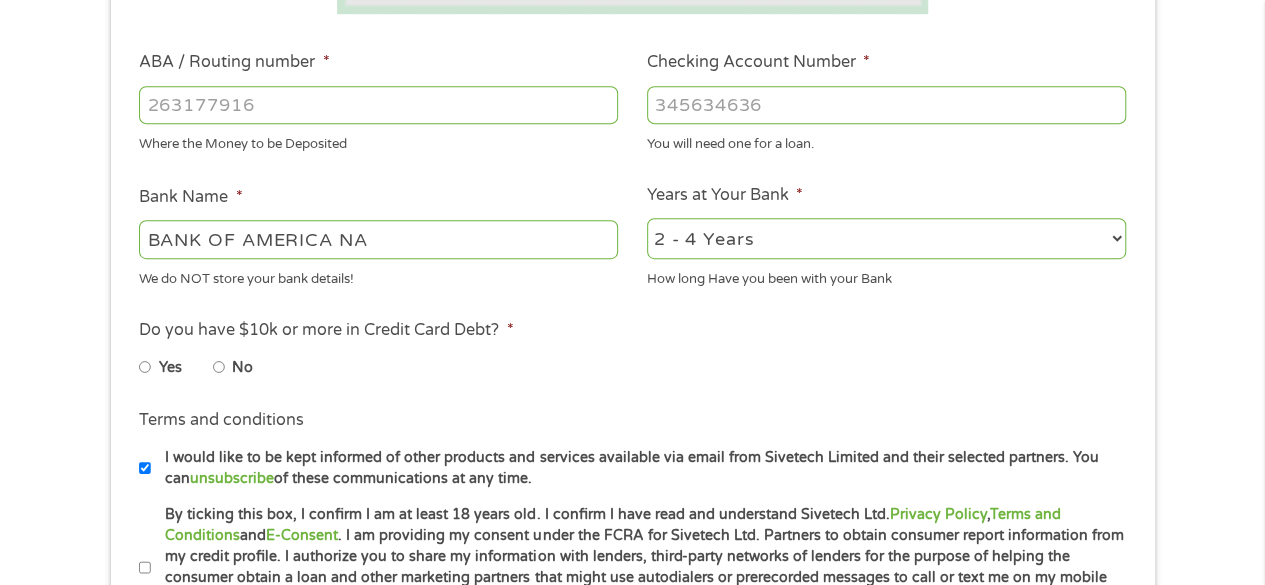 type on "[NUMBER]" 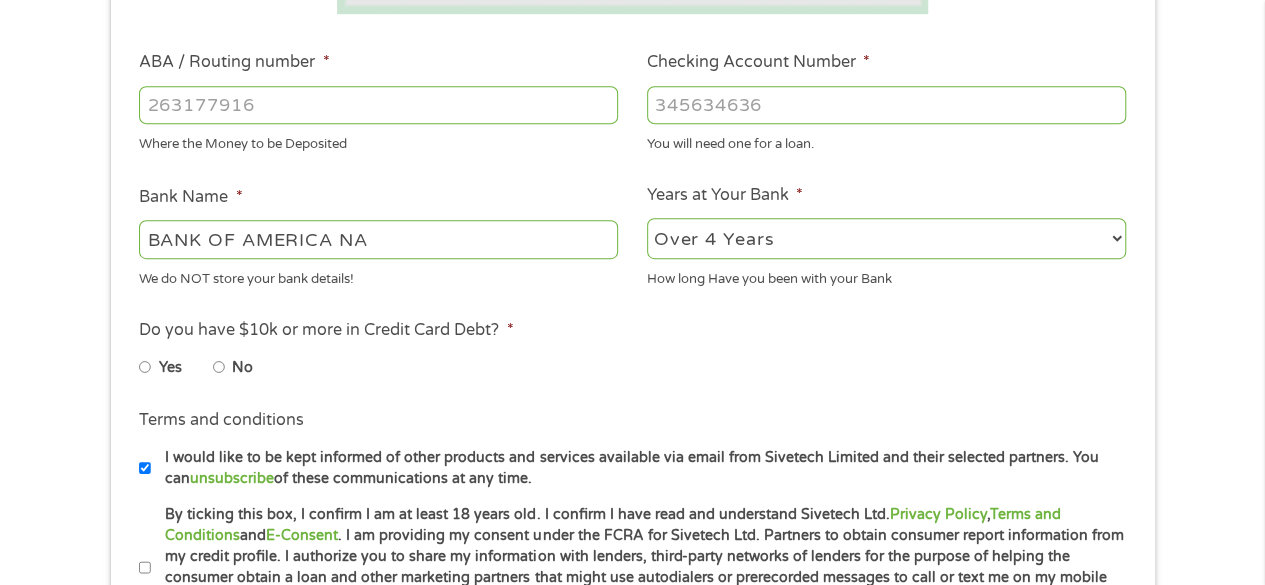 click on "2 - 4 Years 6 - 12 Months 1 - 2 Years Over 4 Years" at bounding box center [886, 238] 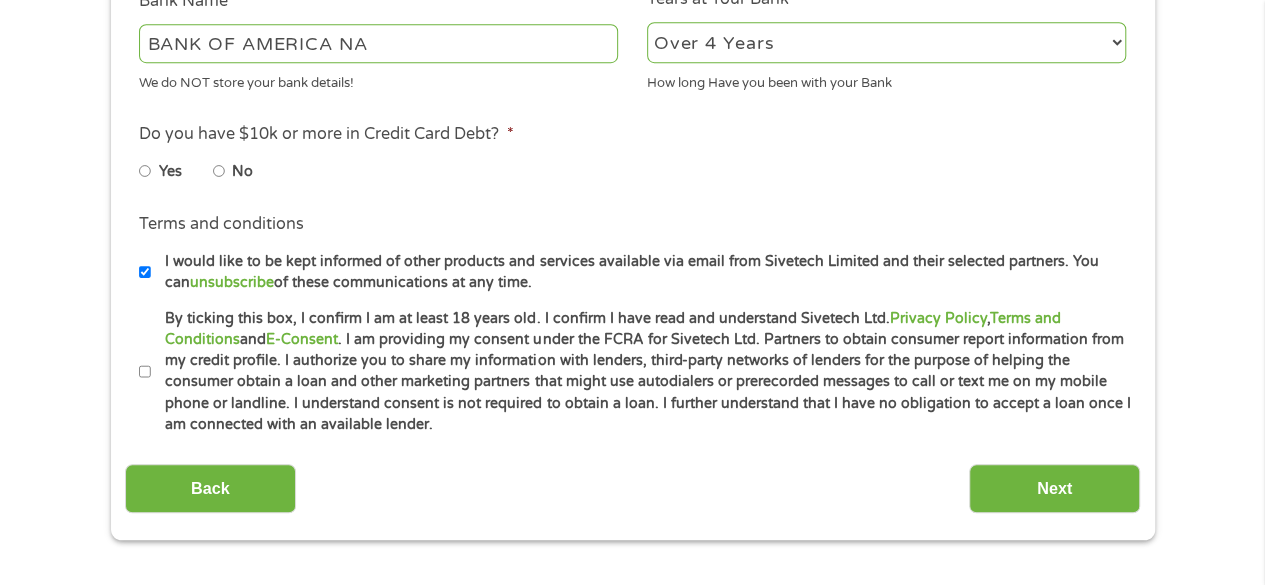 scroll, scrollTop: 791, scrollLeft: 0, axis: vertical 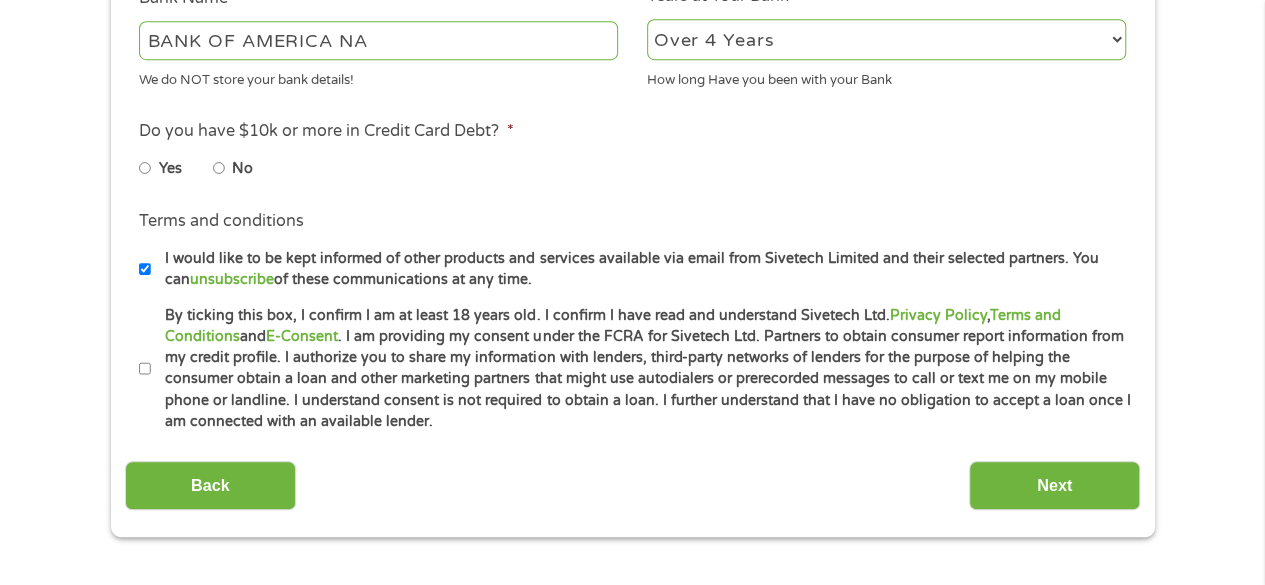 click on "By ticking this box, I confirm I am at least 18 years old. I confirm I have read and understand Sivetech Ltd.  Privacy Policy ,  Terms and Conditions  and  E-Consent . I am providing my consent under the FCRA for Sivetech Ltd. Partners to obtain consumer report information from my credit profile. I authorize you to share my information with lenders, third-party networks of lenders for the purpose of helping the consumer obtain a loan and other marketing partners that might use autodialers or prerecorded messages to call or text me on my mobile phone or landline. I understand consent is not required to obtain a loan. I further understand that I have no obligation to accept a loan once I am connected with an available lender." at bounding box center (641, 369) 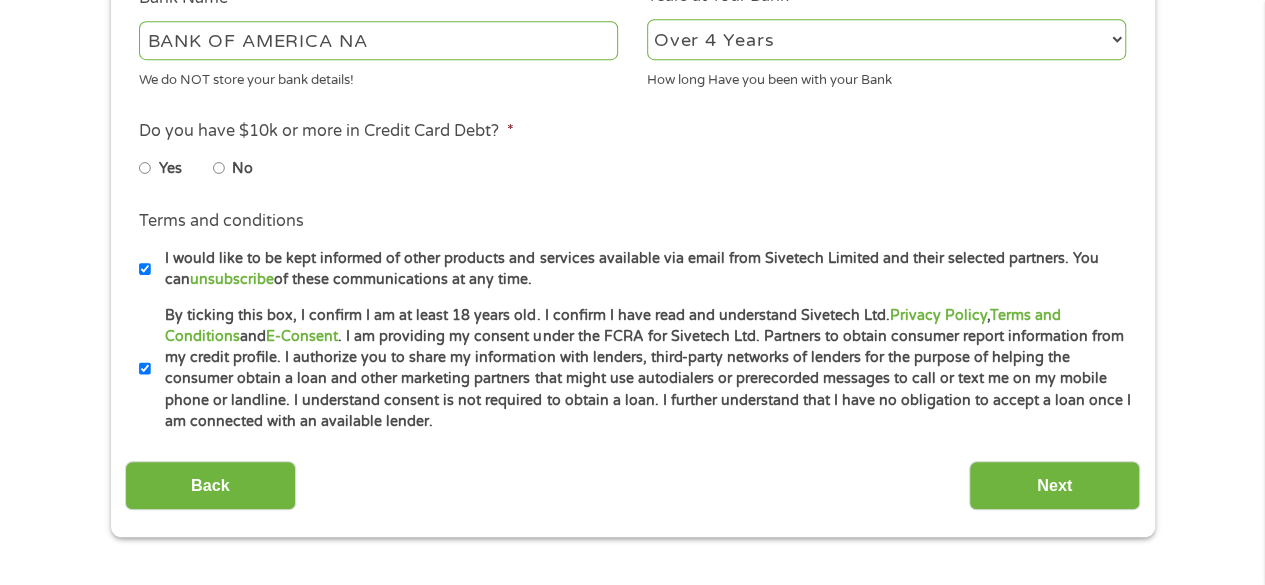 click on "No" at bounding box center [219, 168] 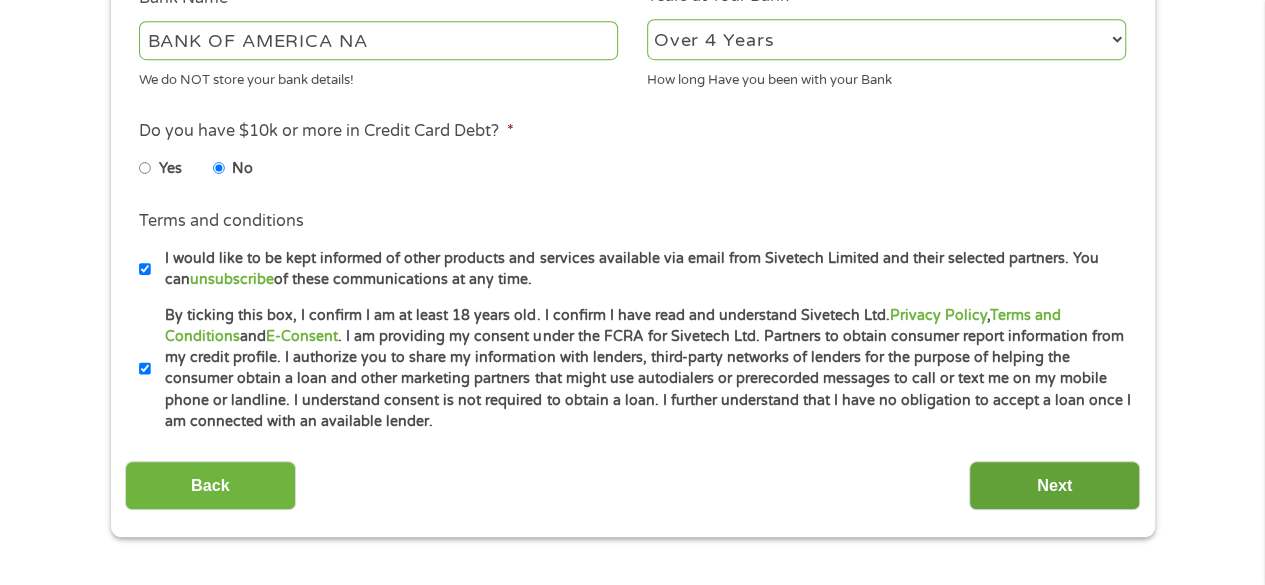 click on "Next" at bounding box center (1054, 485) 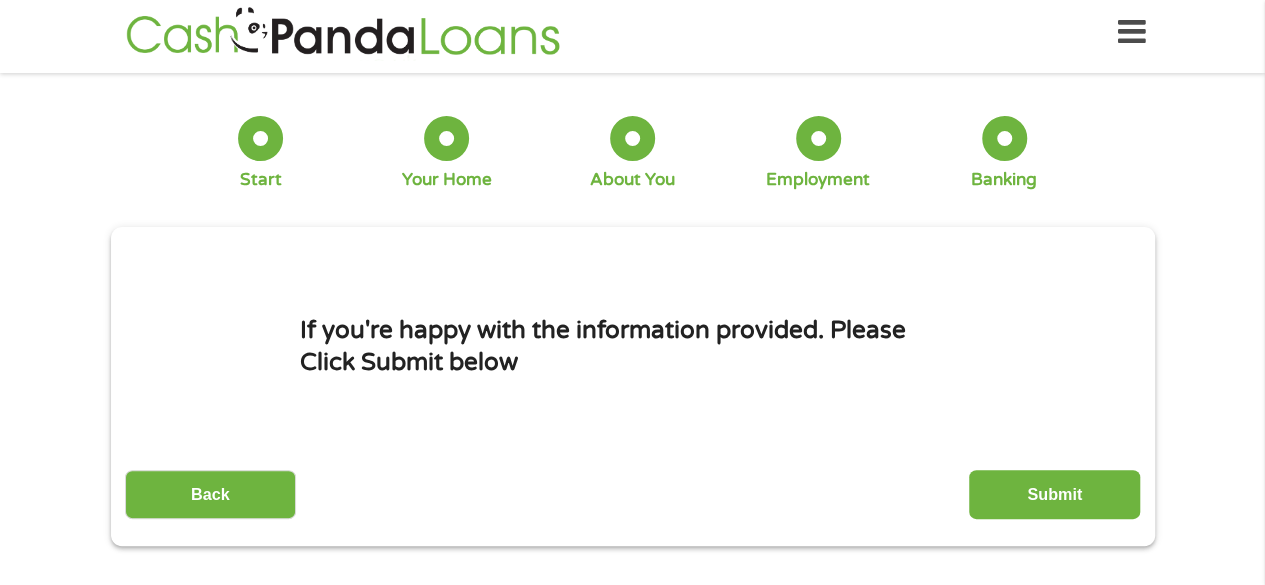 scroll, scrollTop: 0, scrollLeft: 0, axis: both 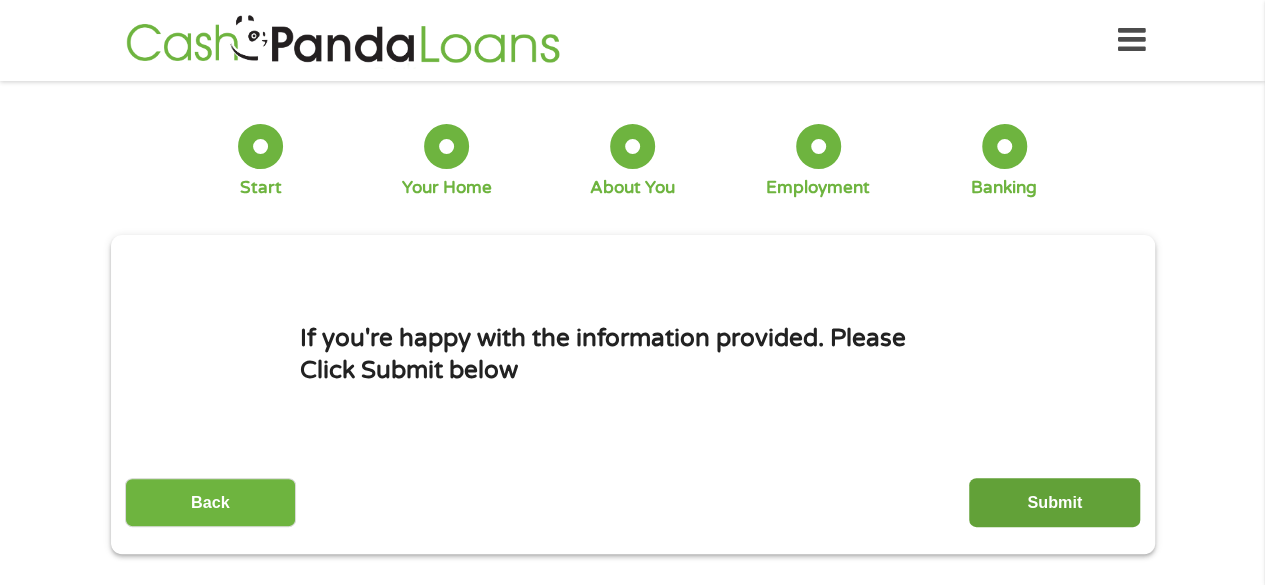 click on "Submit" at bounding box center (1054, 502) 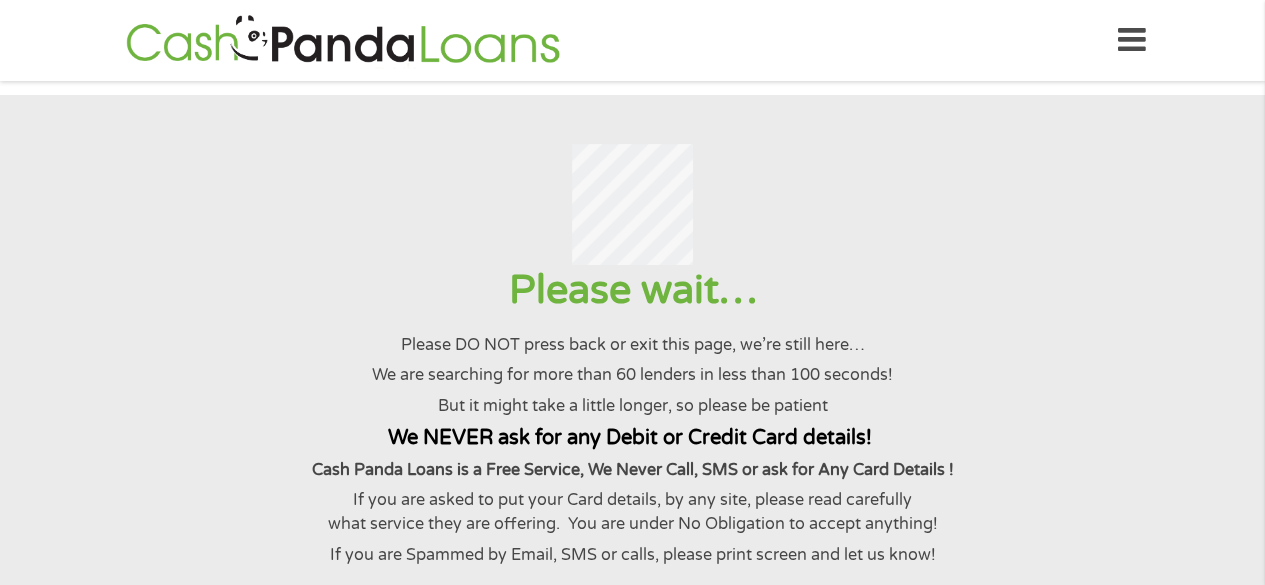 scroll, scrollTop: 30, scrollLeft: 0, axis: vertical 